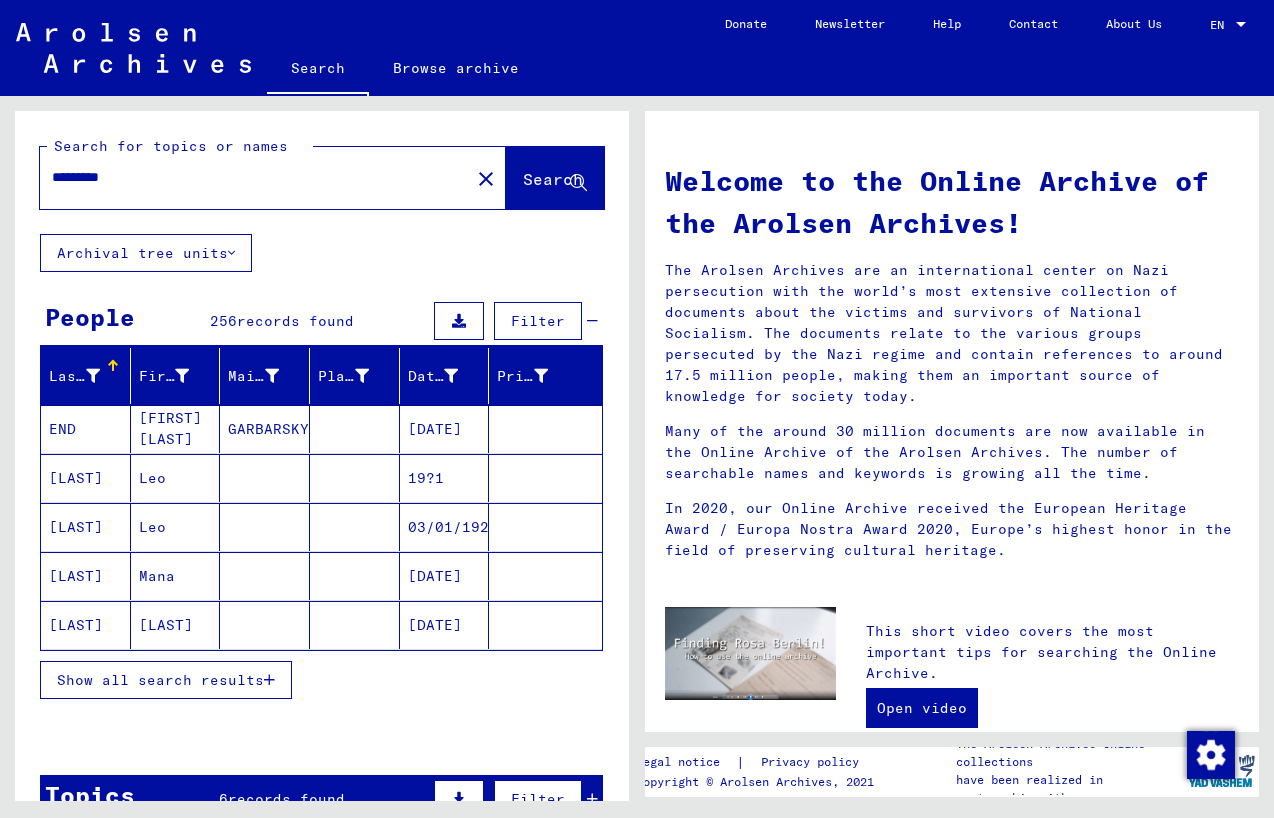 scroll, scrollTop: 0, scrollLeft: 0, axis: both 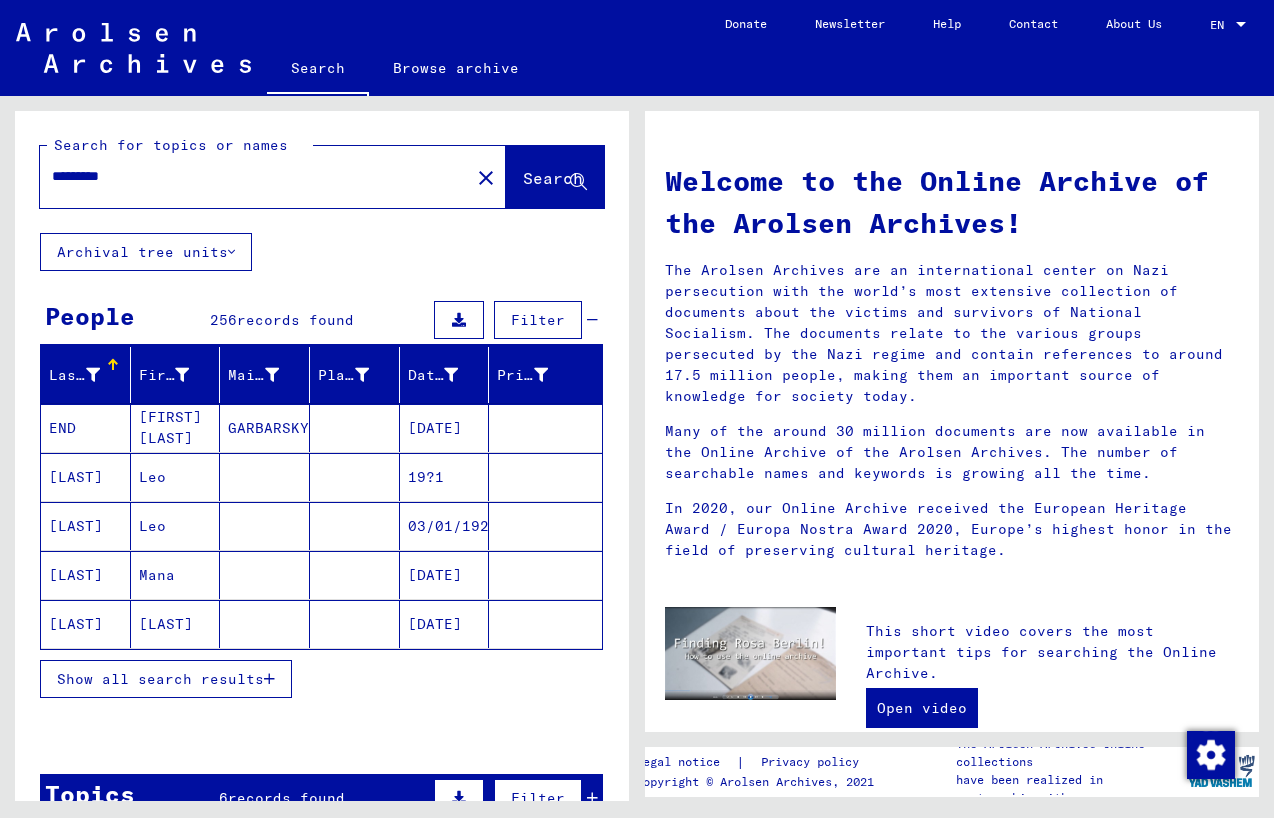 click on "[LAST]" at bounding box center [86, 624] 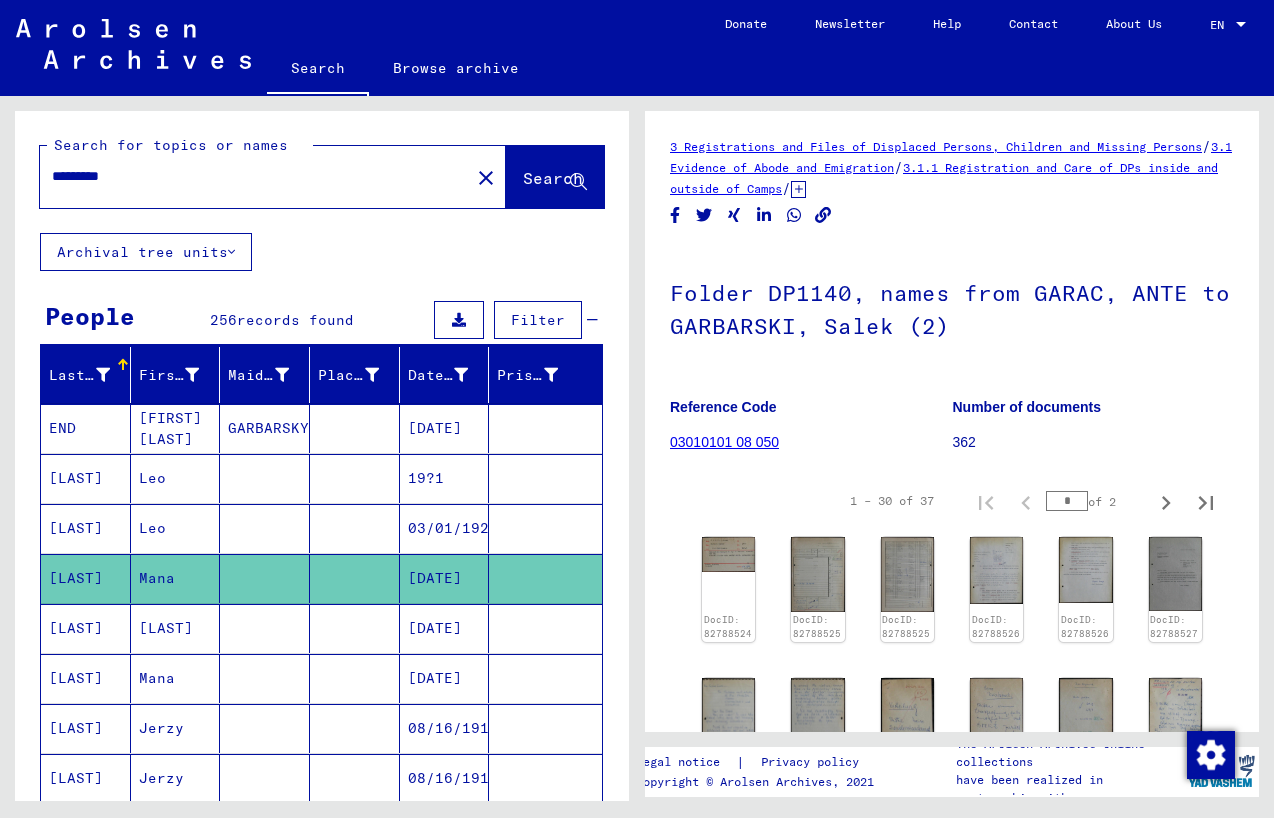 scroll, scrollTop: 0, scrollLeft: 0, axis: both 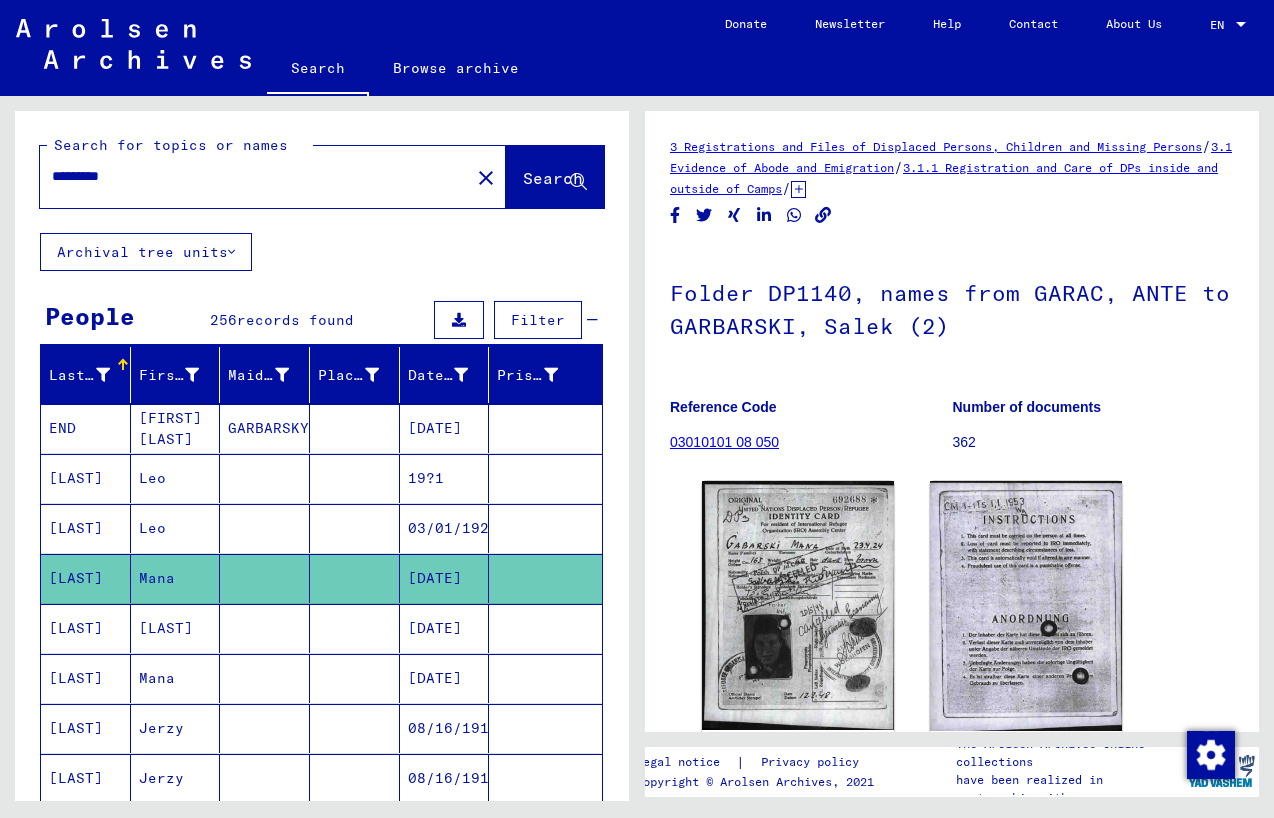 drag, startPoint x: 160, startPoint y: 181, endPoint x: 12, endPoint y: 182, distance: 148.00337 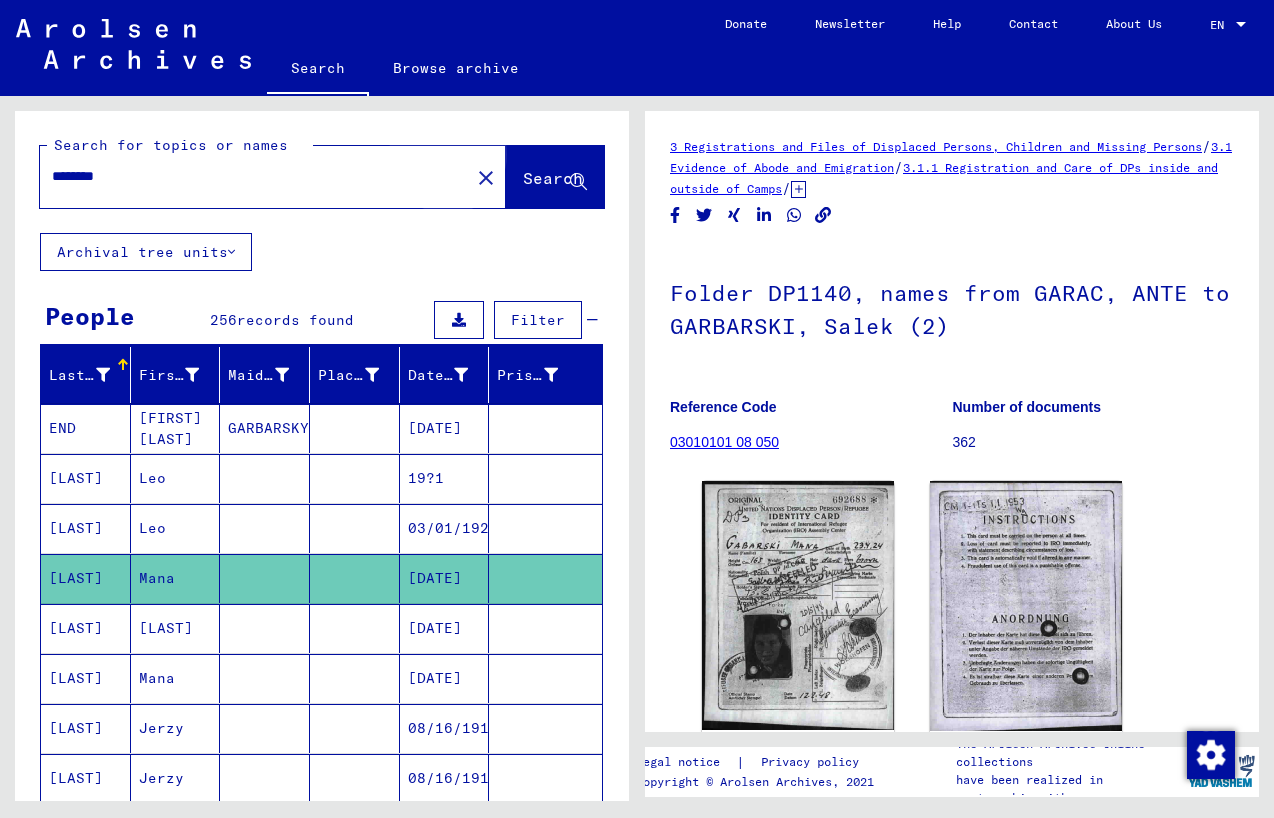 click on "Search" 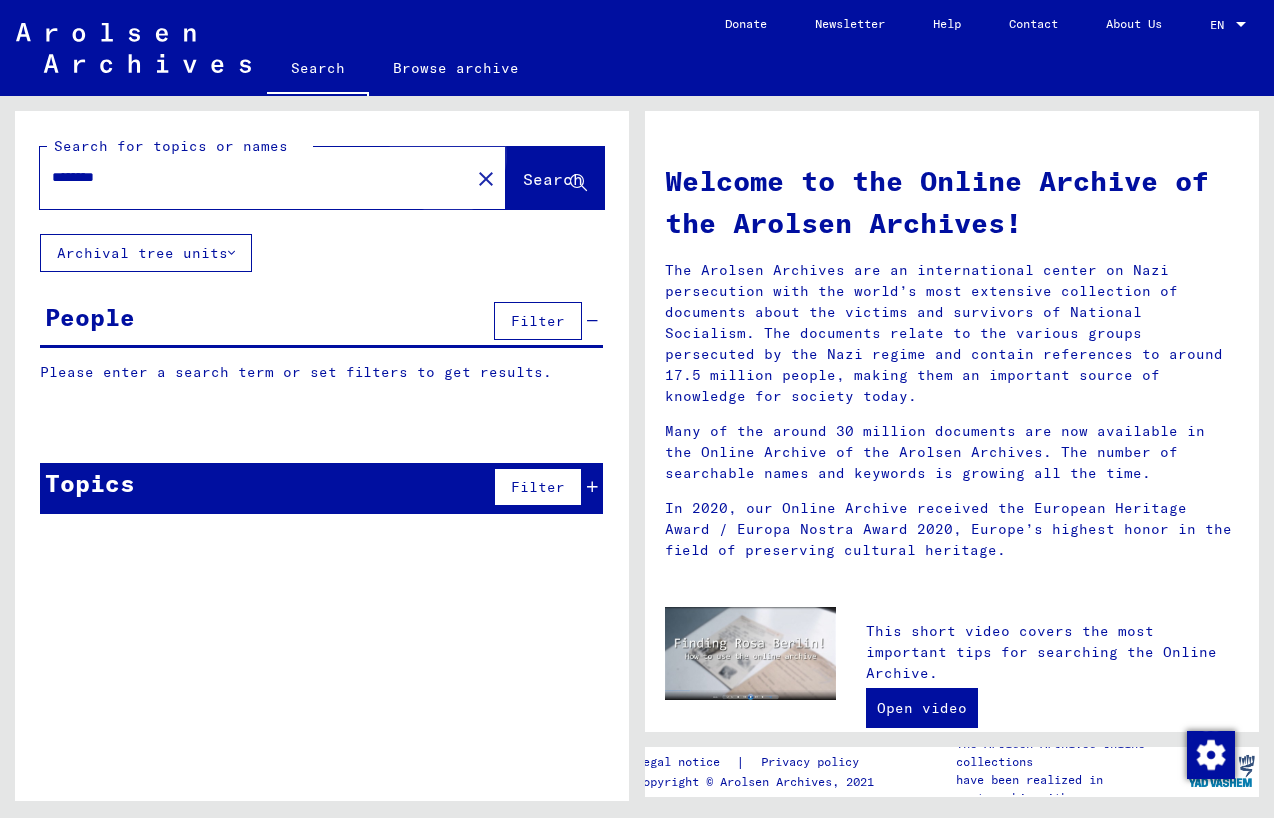 scroll, scrollTop: 0, scrollLeft: 0, axis: both 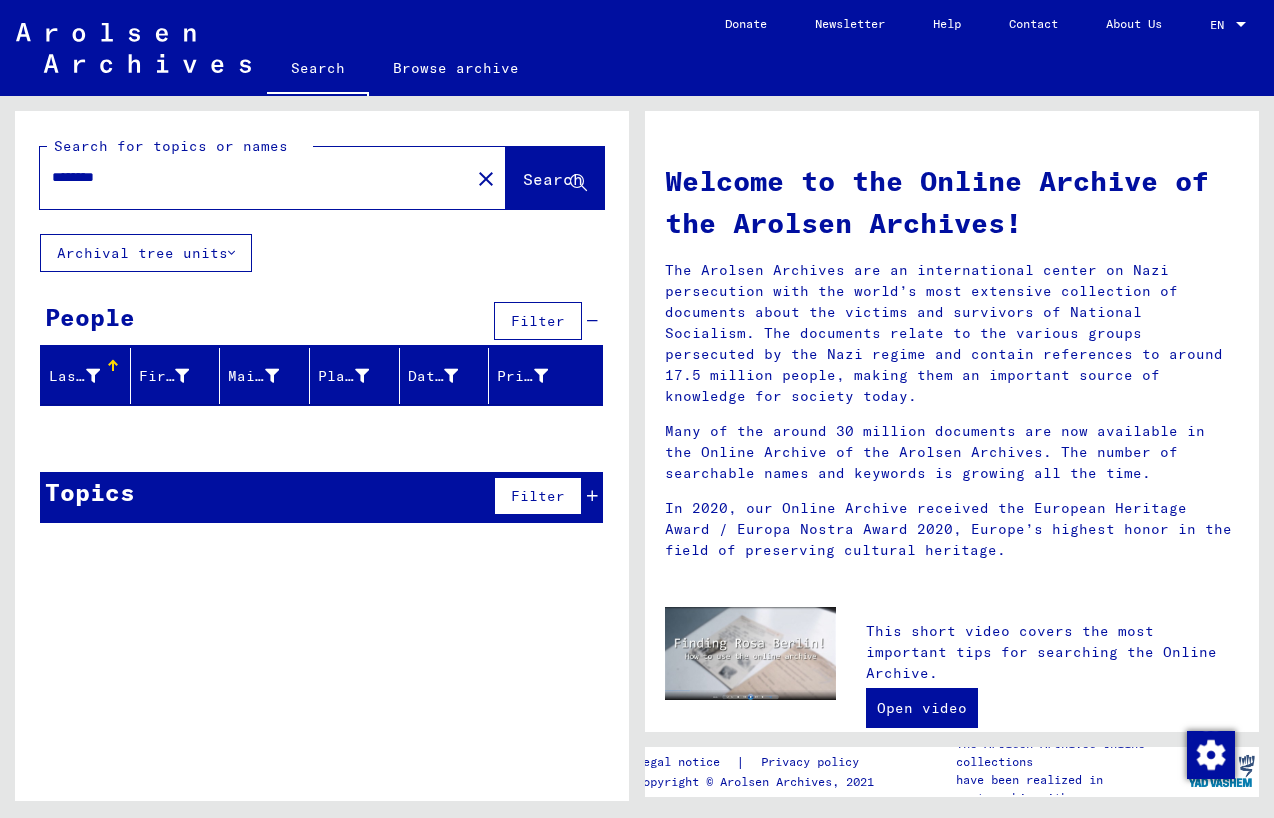drag, startPoint x: 173, startPoint y: 184, endPoint x: 10, endPoint y: 175, distance: 163.24828 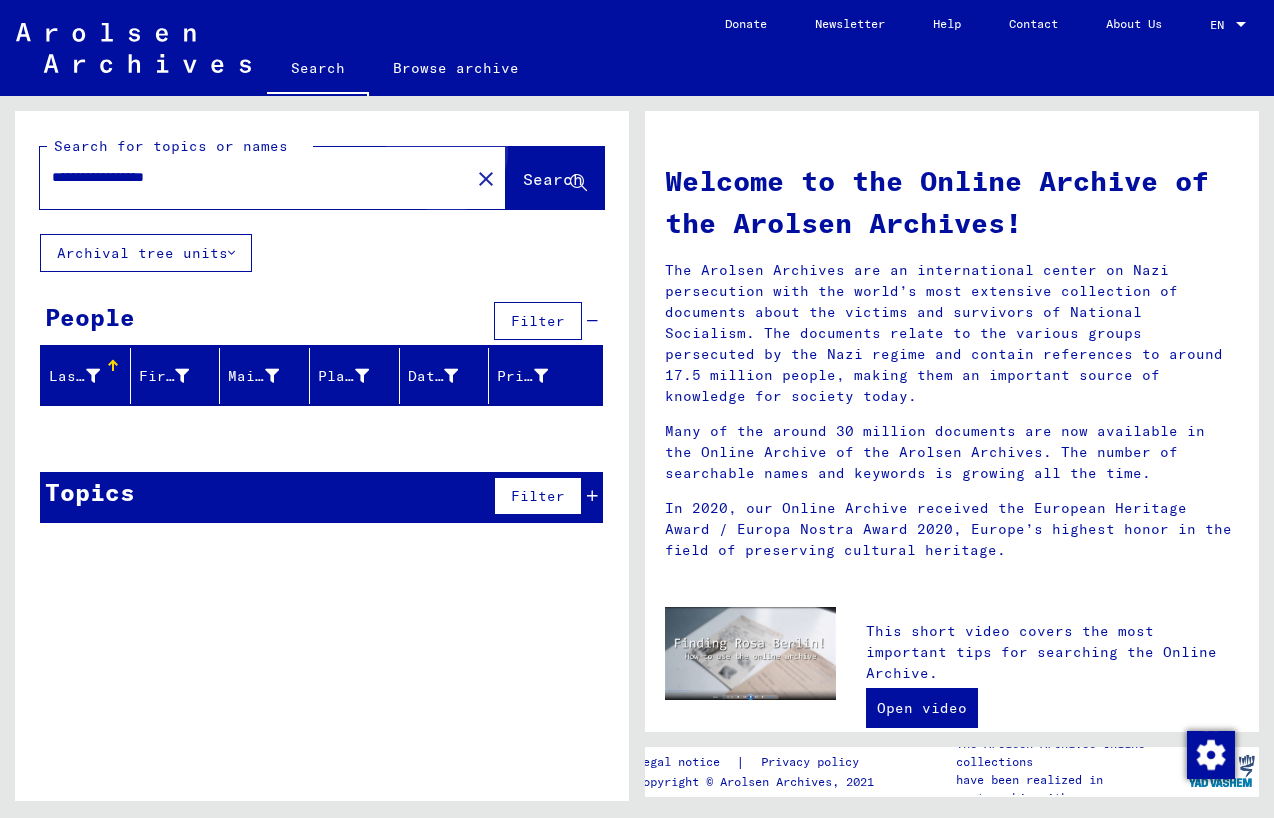 click on "Search" 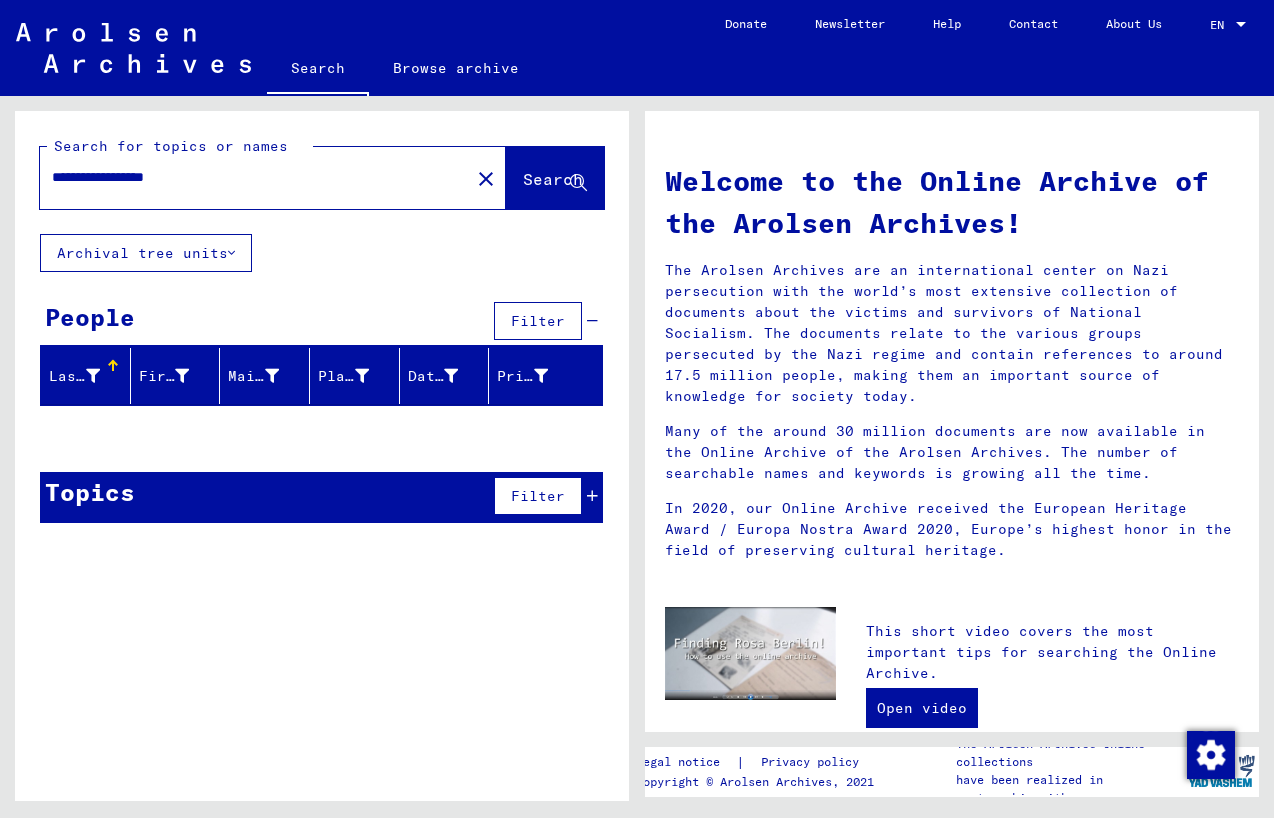 scroll, scrollTop: 0, scrollLeft: 0, axis: both 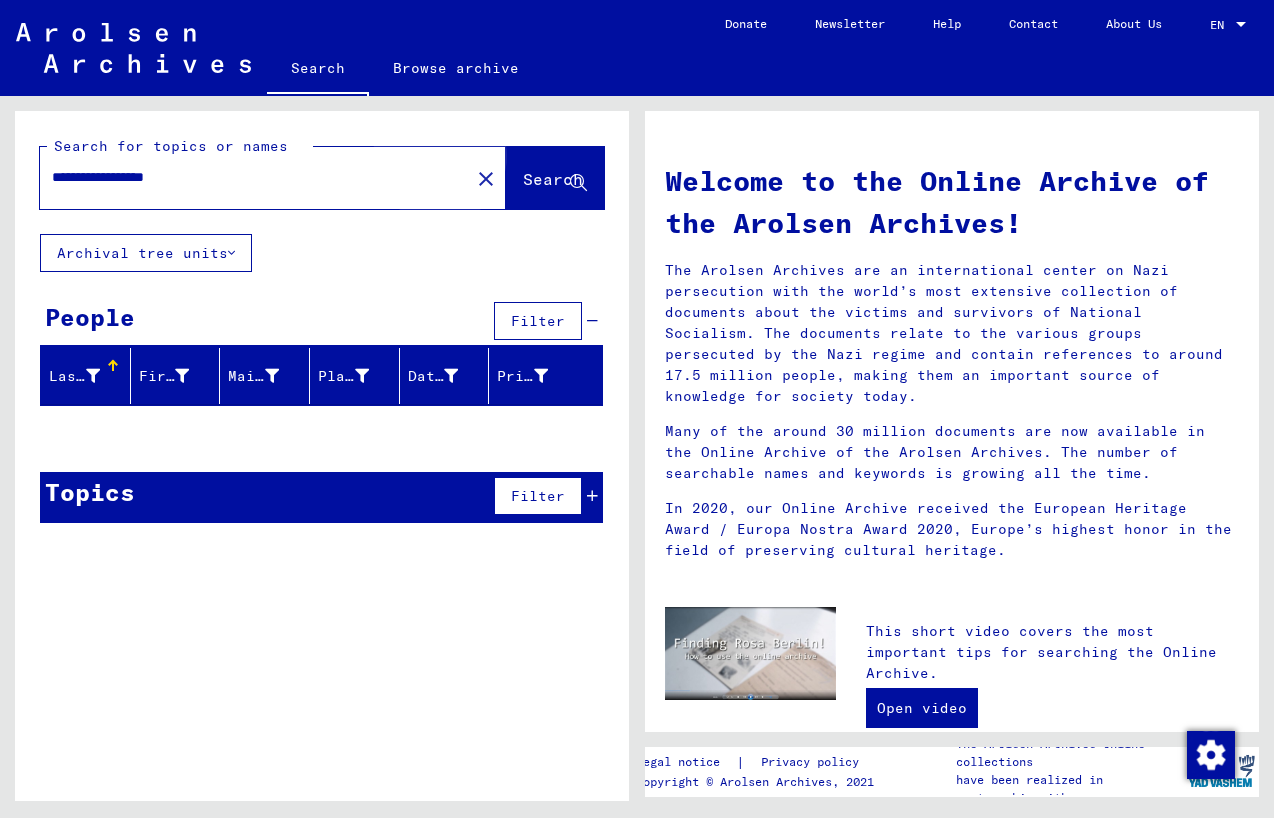 click on "Search" 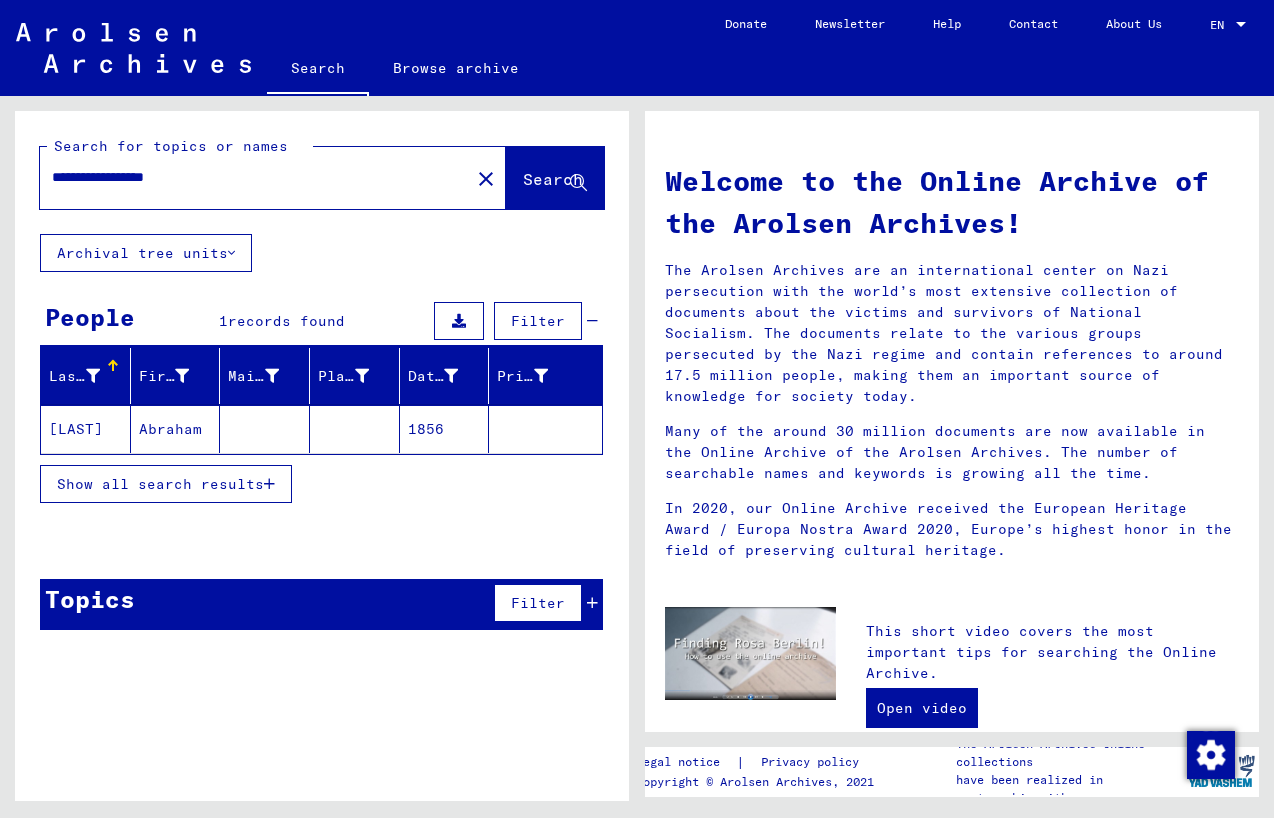 scroll, scrollTop: -1, scrollLeft: 1, axis: both 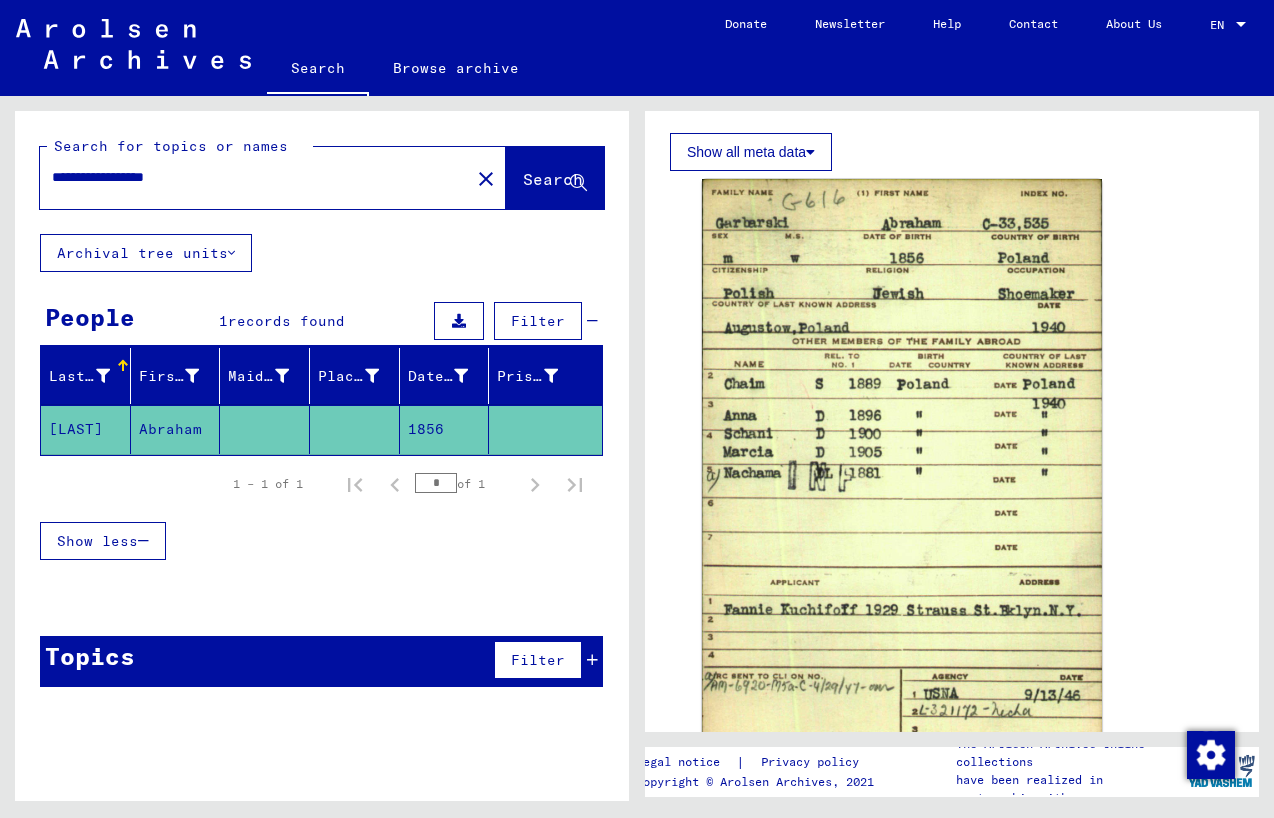 drag, startPoint x: 224, startPoint y: 178, endPoint x: -32, endPoint y: 175, distance: 256.01758 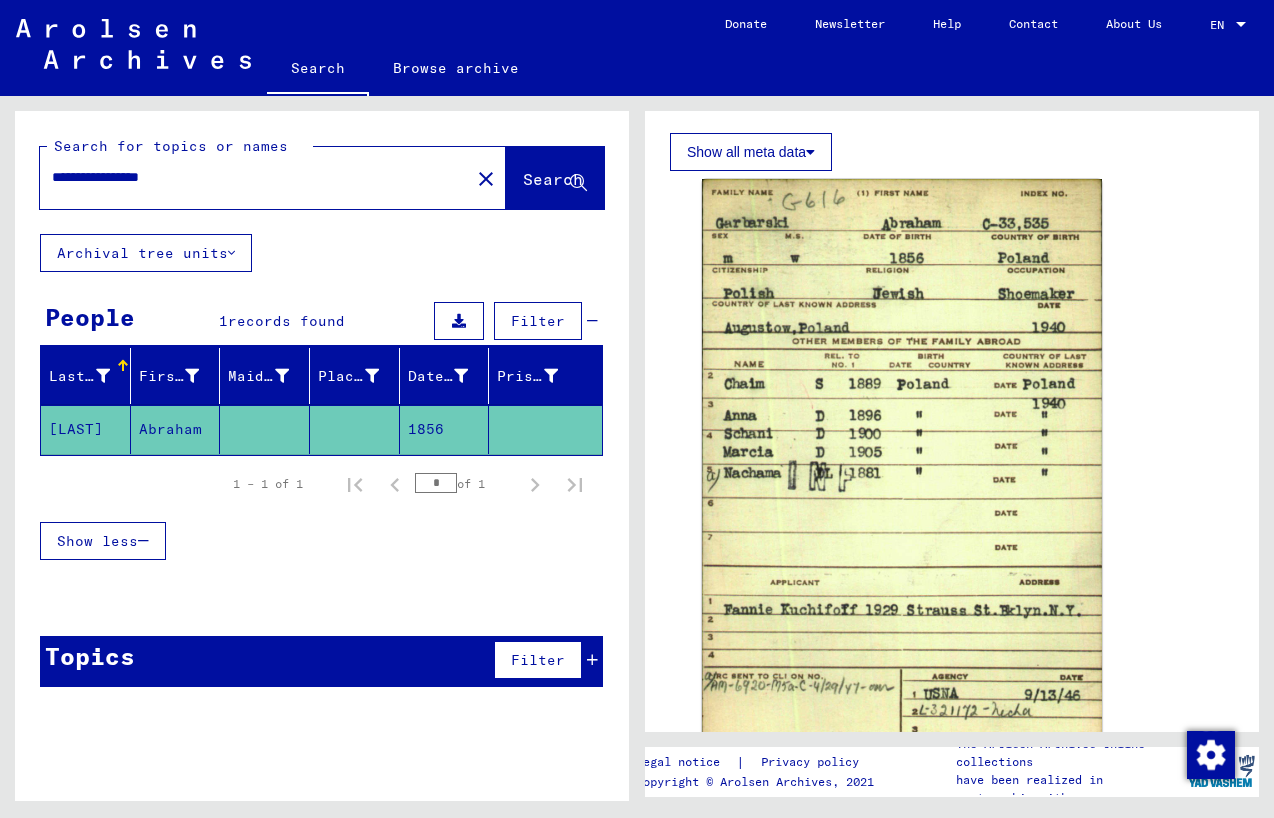 click on "Search" 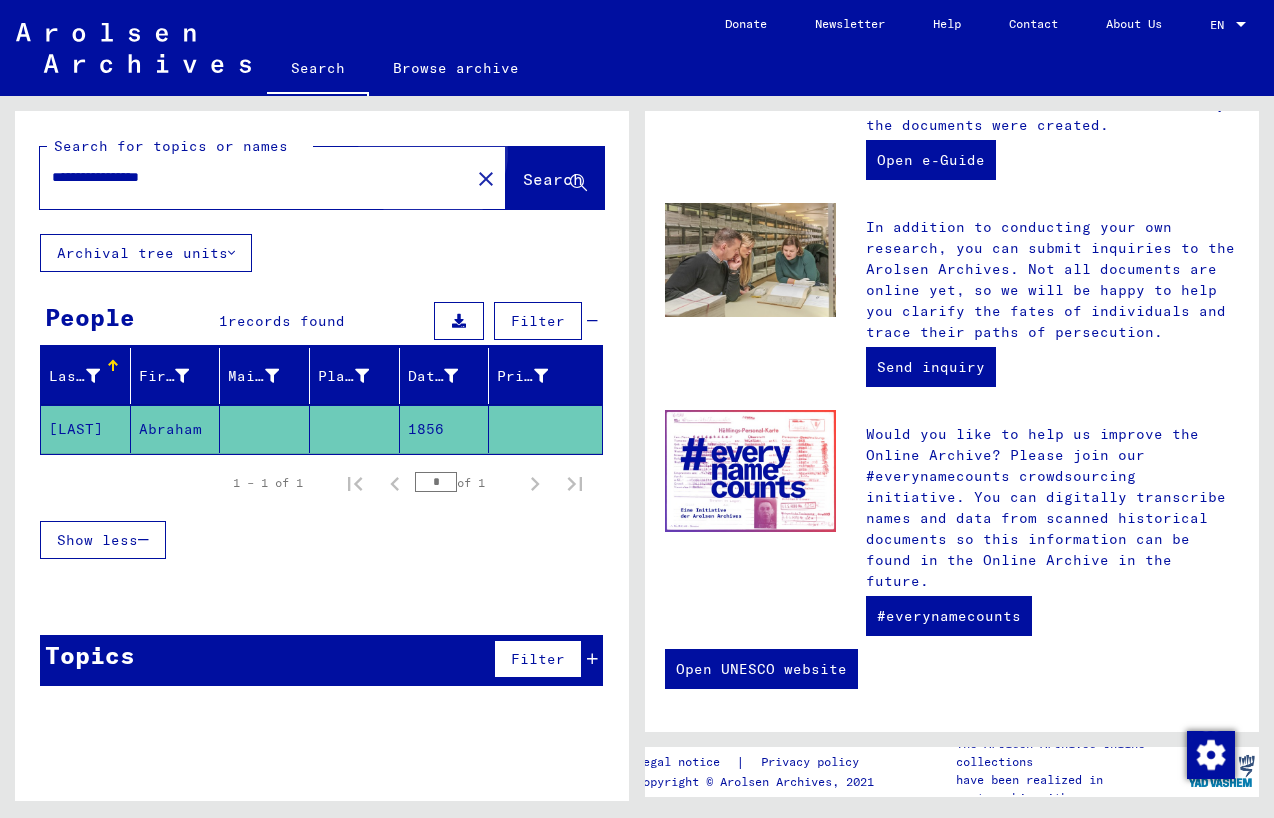 scroll, scrollTop: 755, scrollLeft: 0, axis: vertical 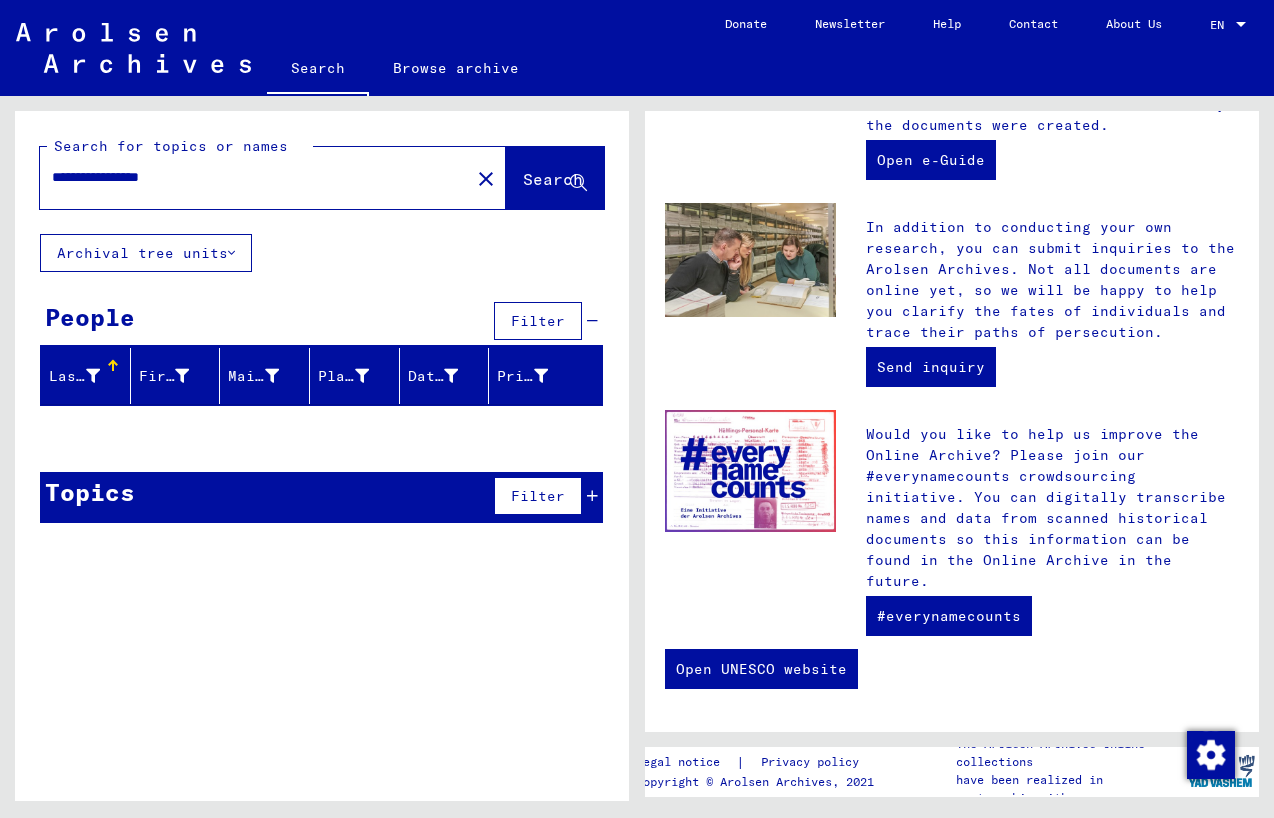 drag, startPoint x: 247, startPoint y: 176, endPoint x: 167, endPoint y: 175, distance: 80.00625 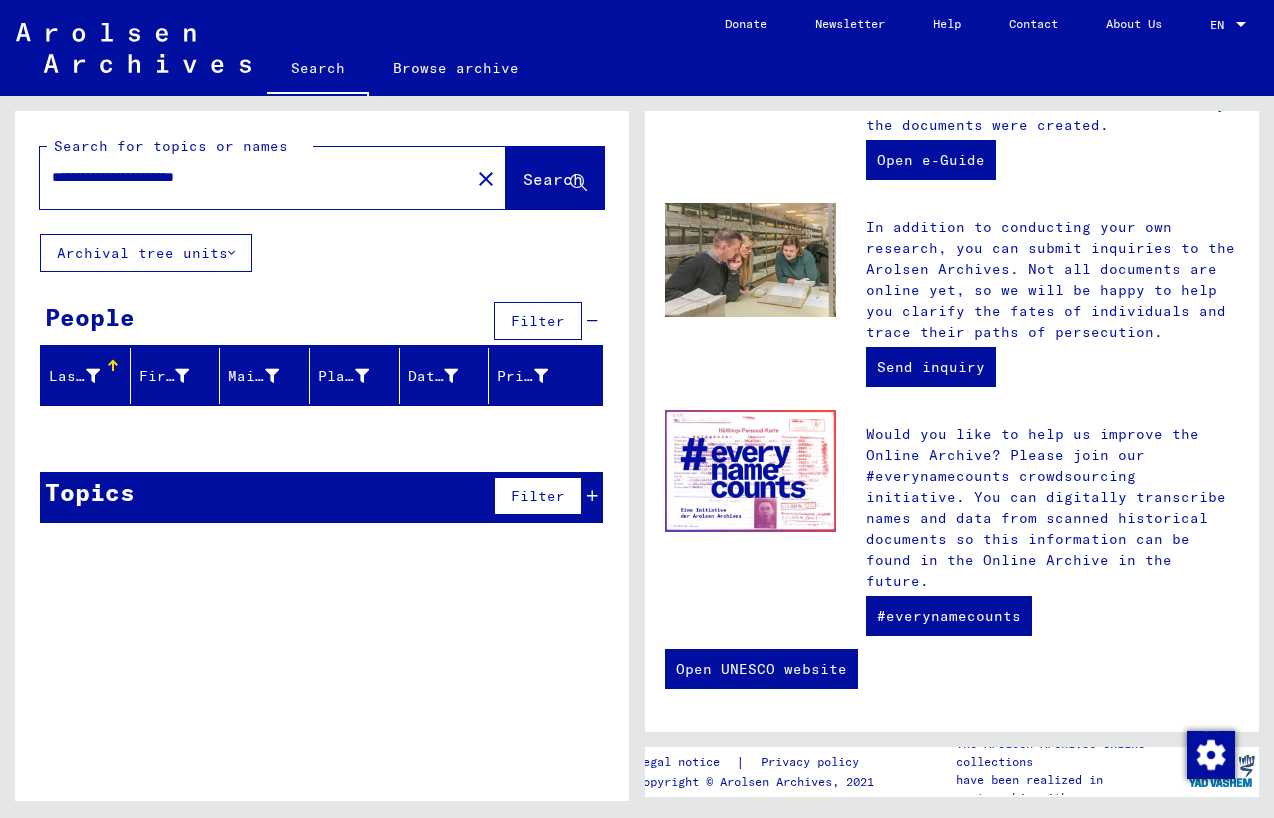 click on "Search" 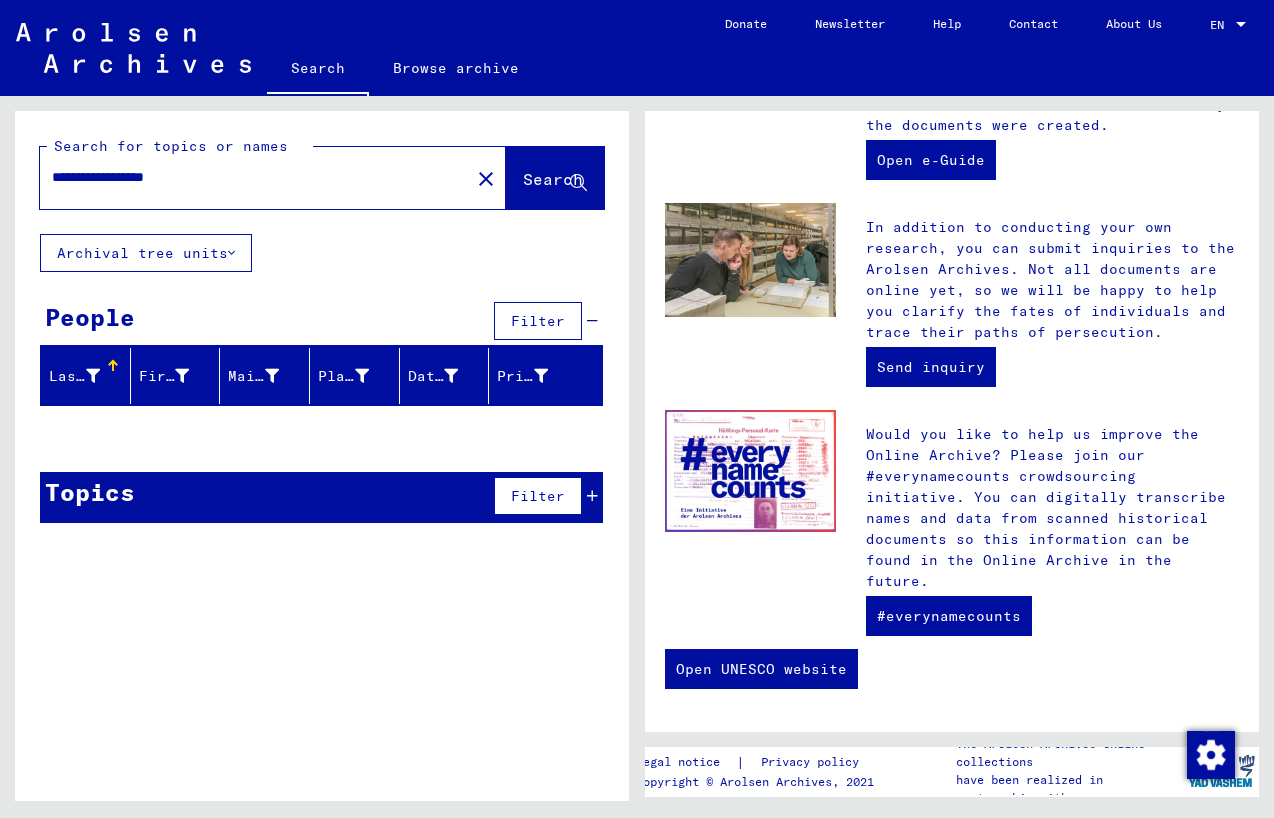 click on "Search" 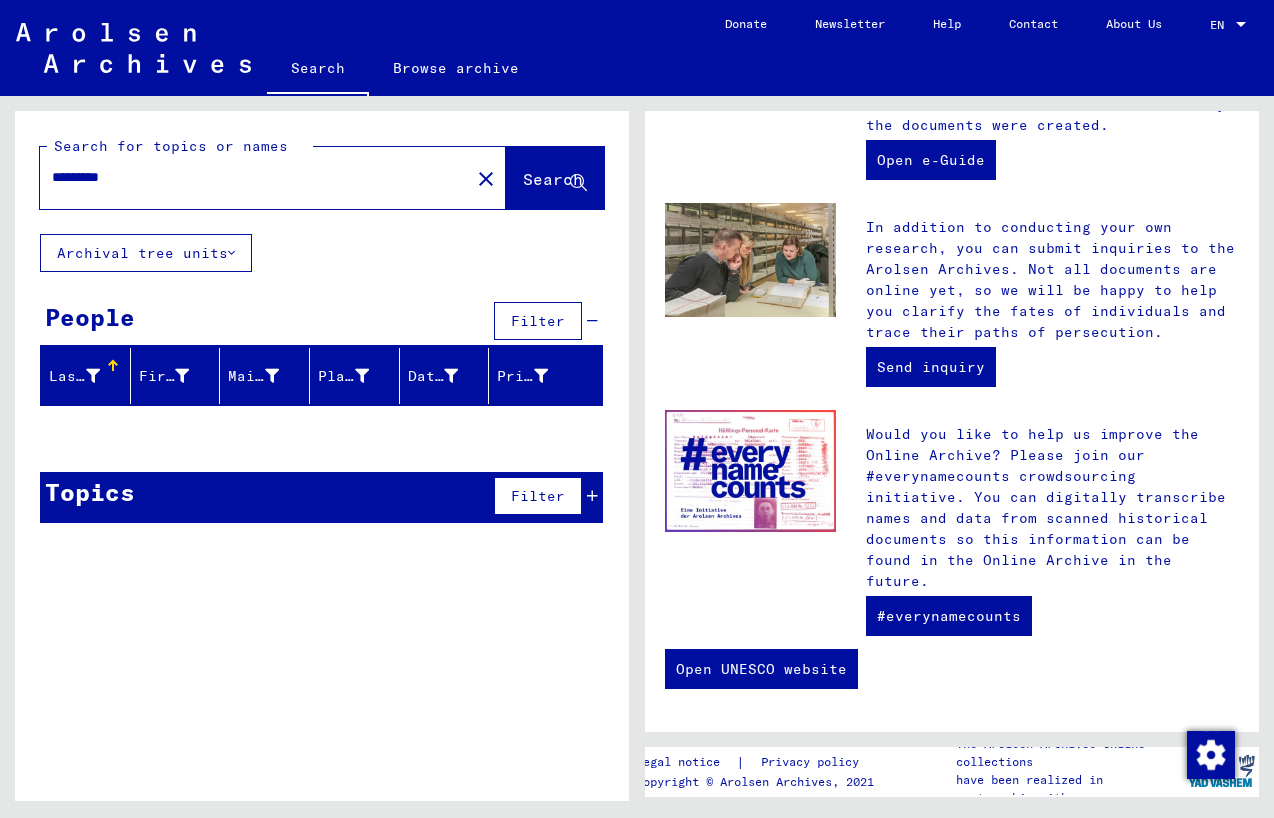 type on "*********" 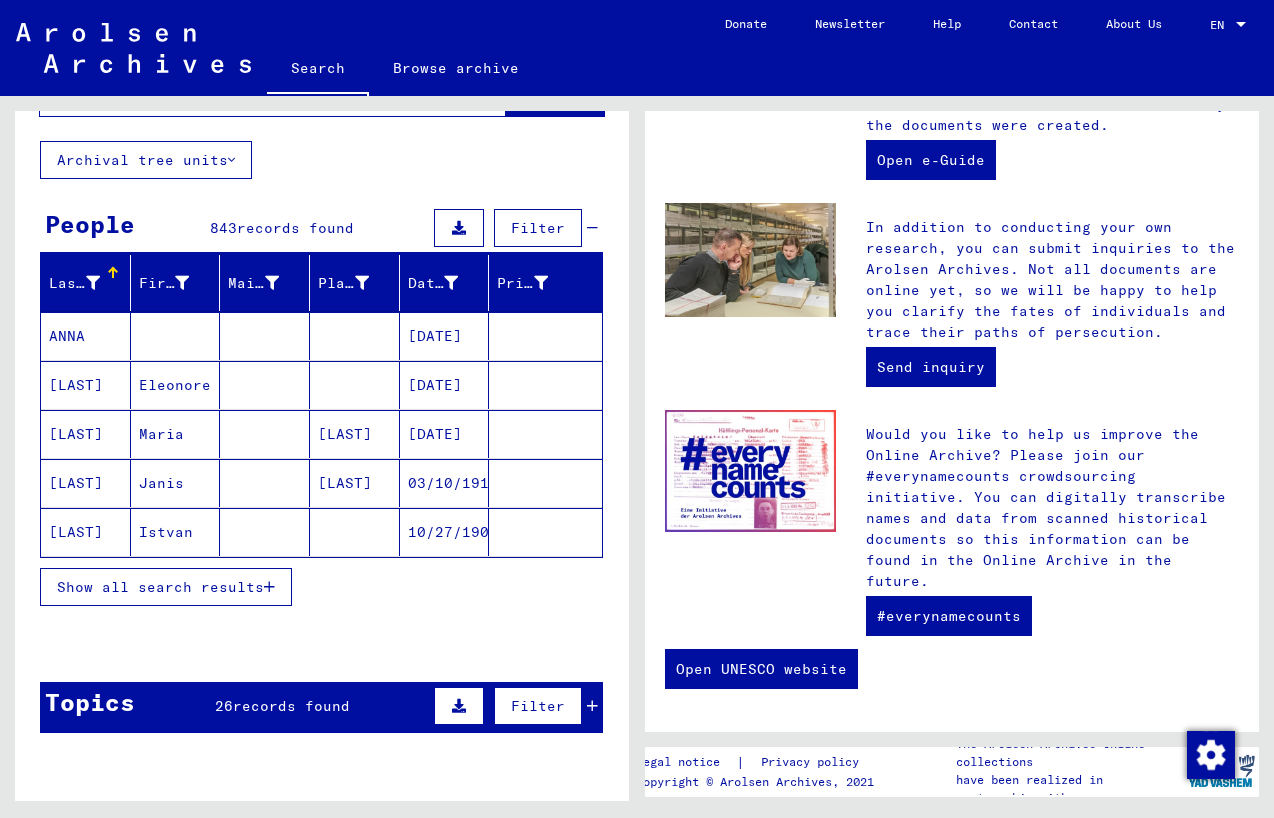 scroll, scrollTop: 100, scrollLeft: 0, axis: vertical 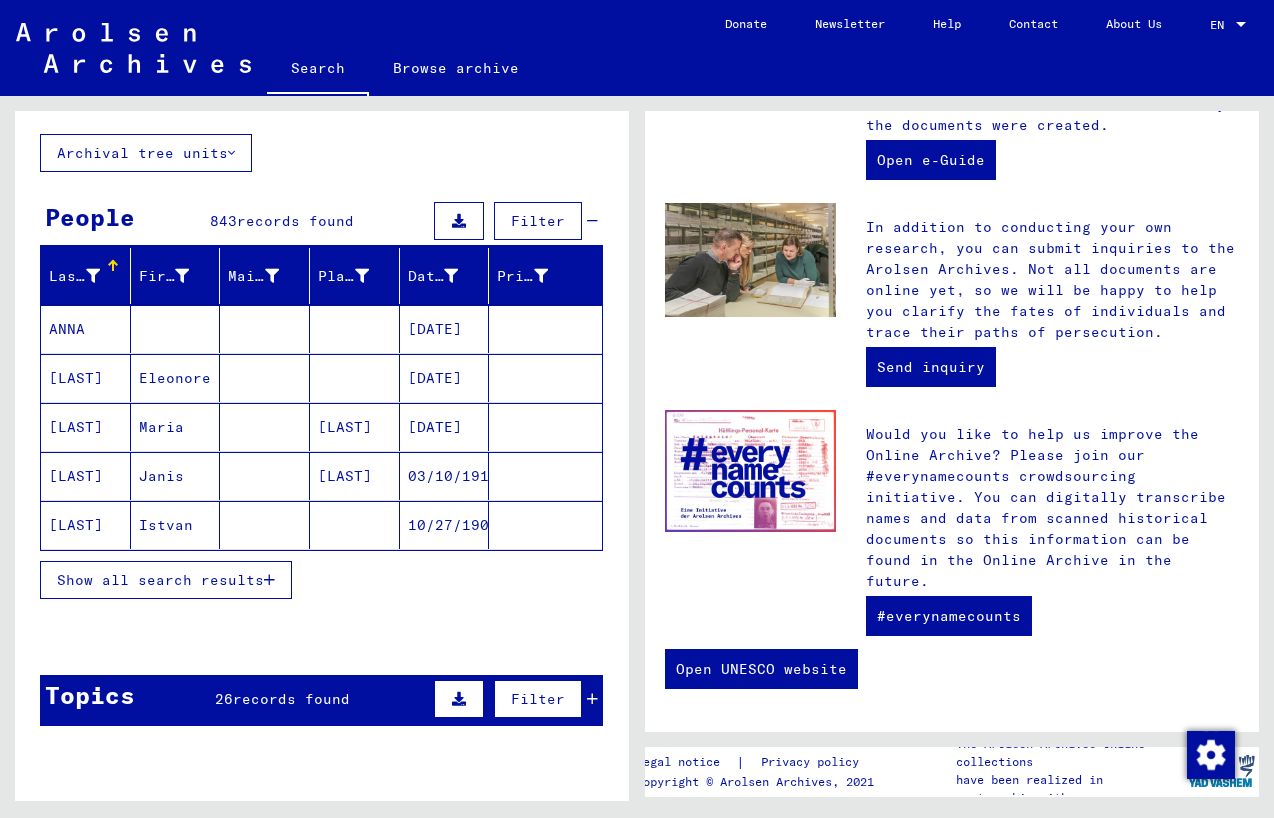 click on "Show all search results" at bounding box center [160, 580] 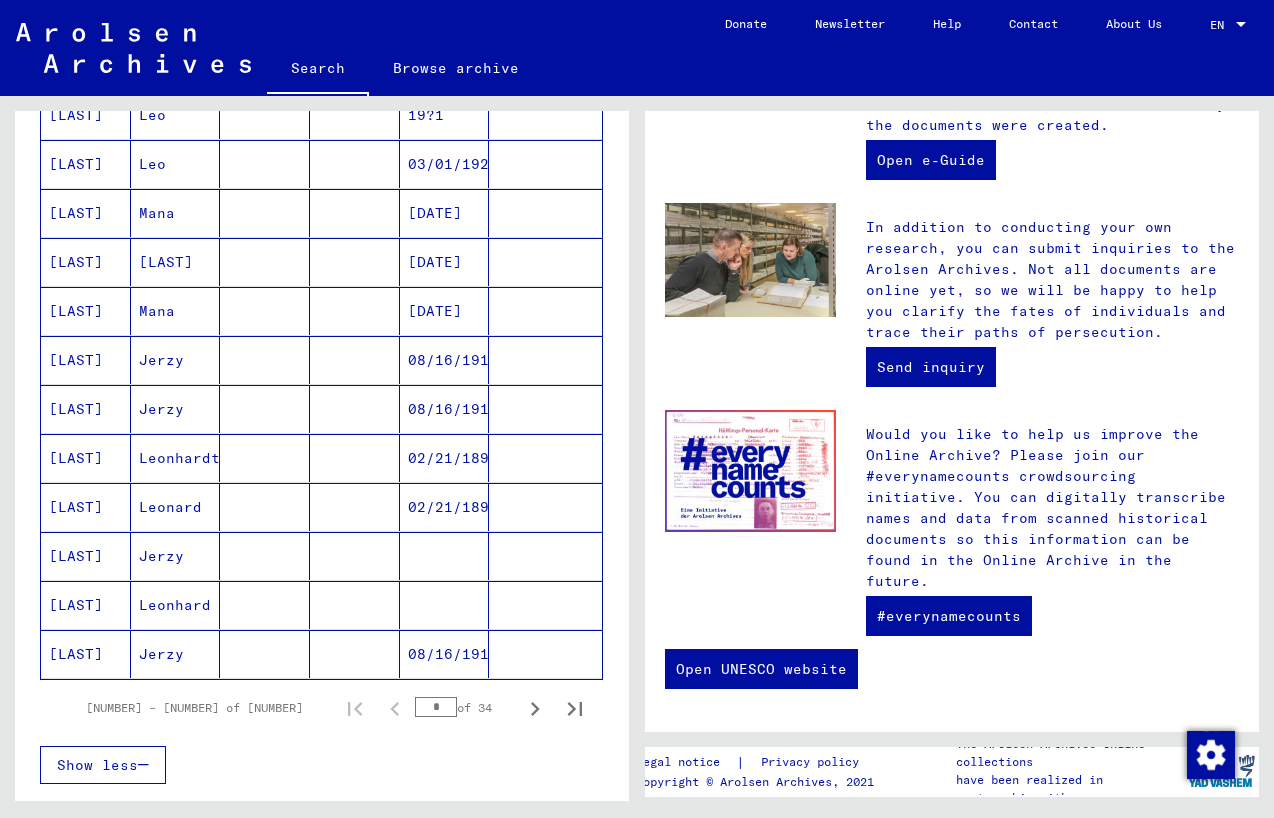 scroll, scrollTop: 952, scrollLeft: 0, axis: vertical 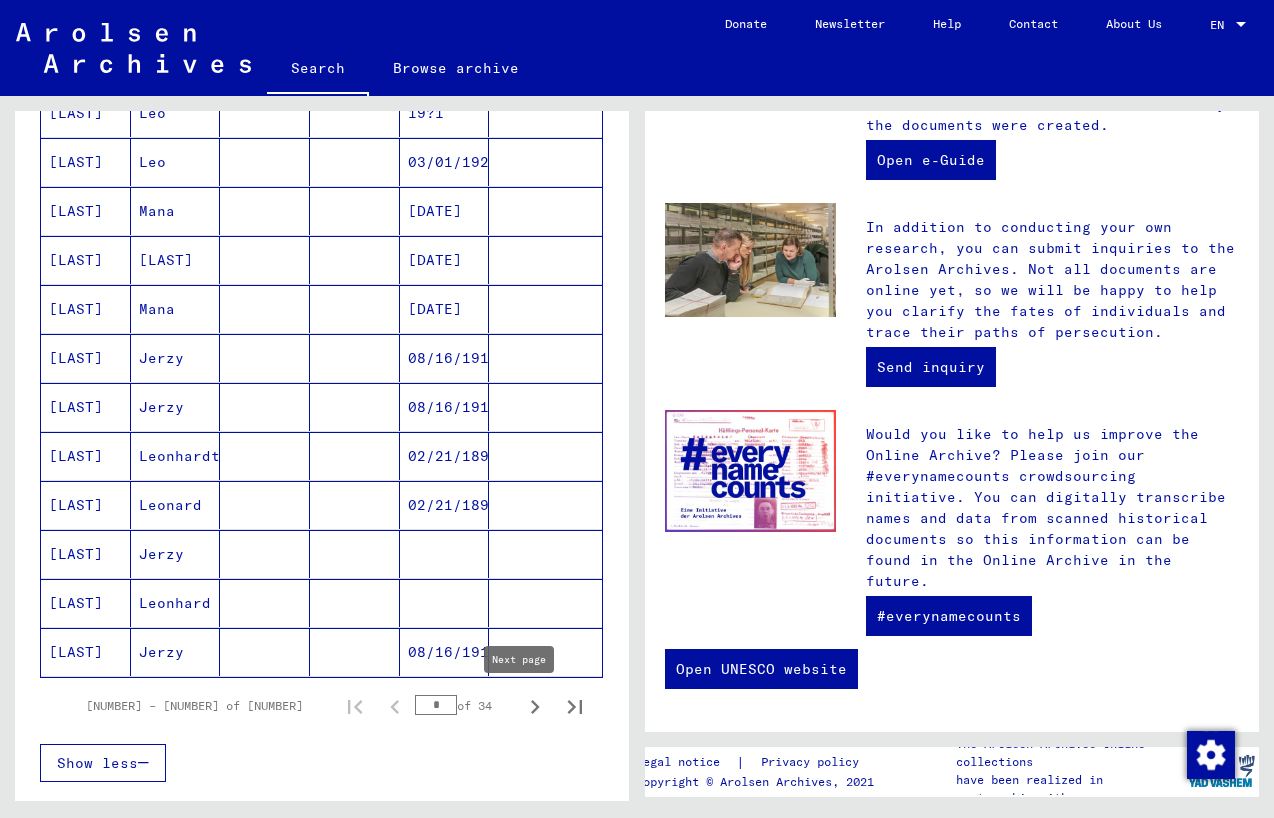 click 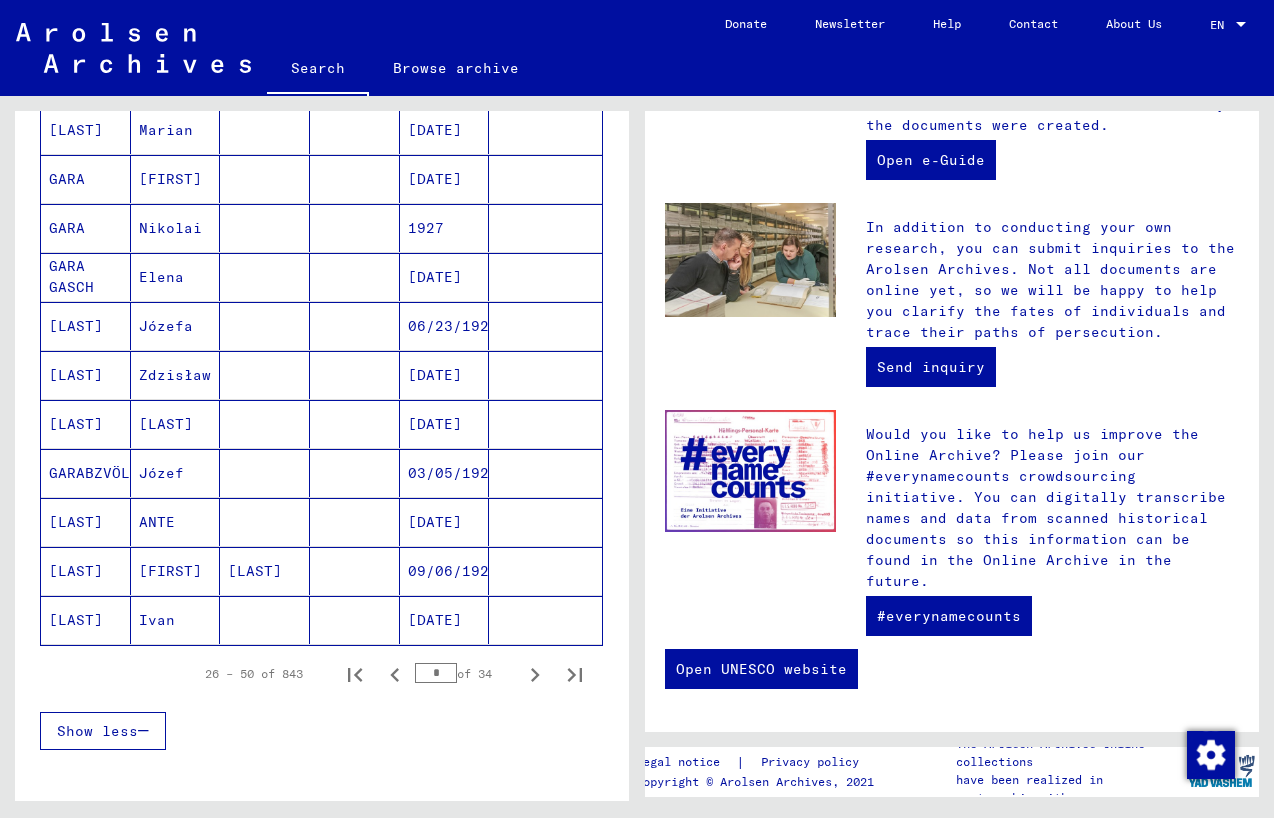 scroll, scrollTop: 996, scrollLeft: 0, axis: vertical 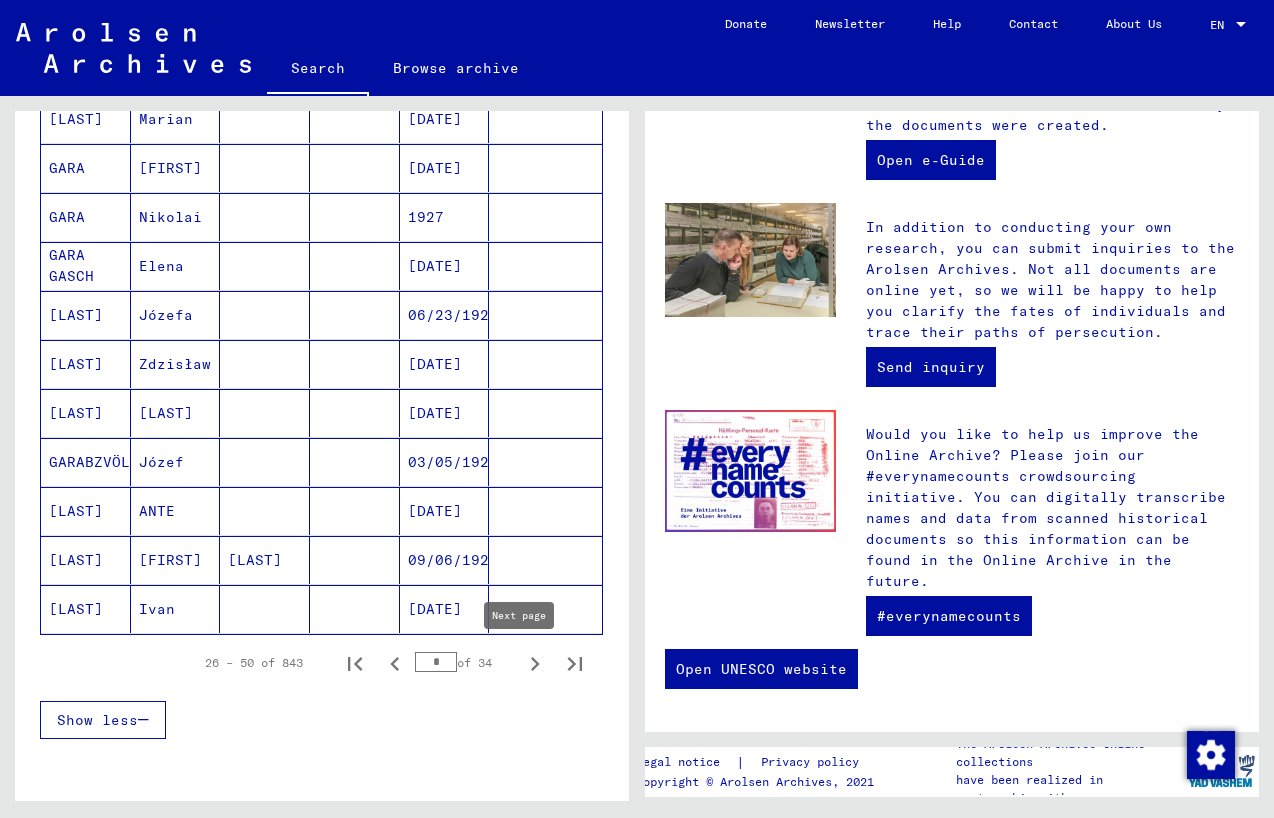 click 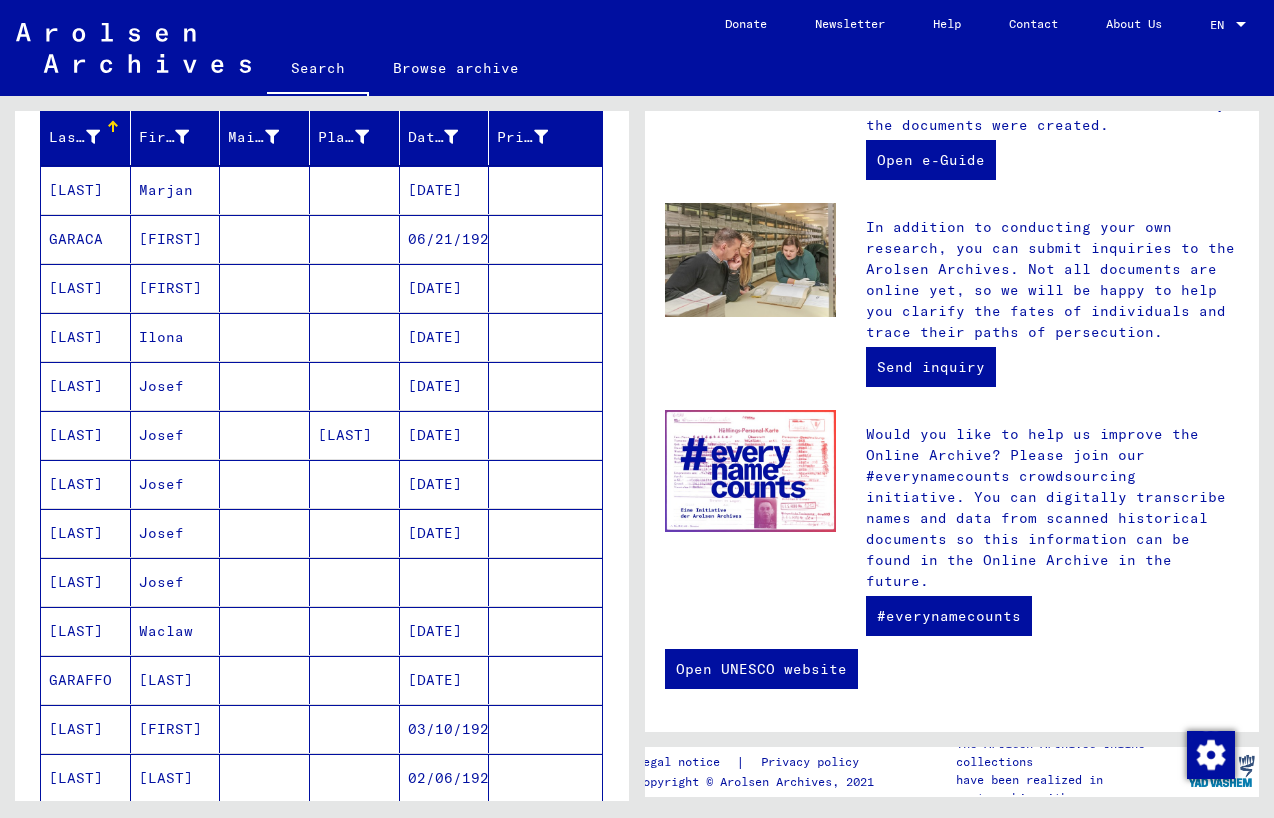 scroll, scrollTop: 242, scrollLeft: 0, axis: vertical 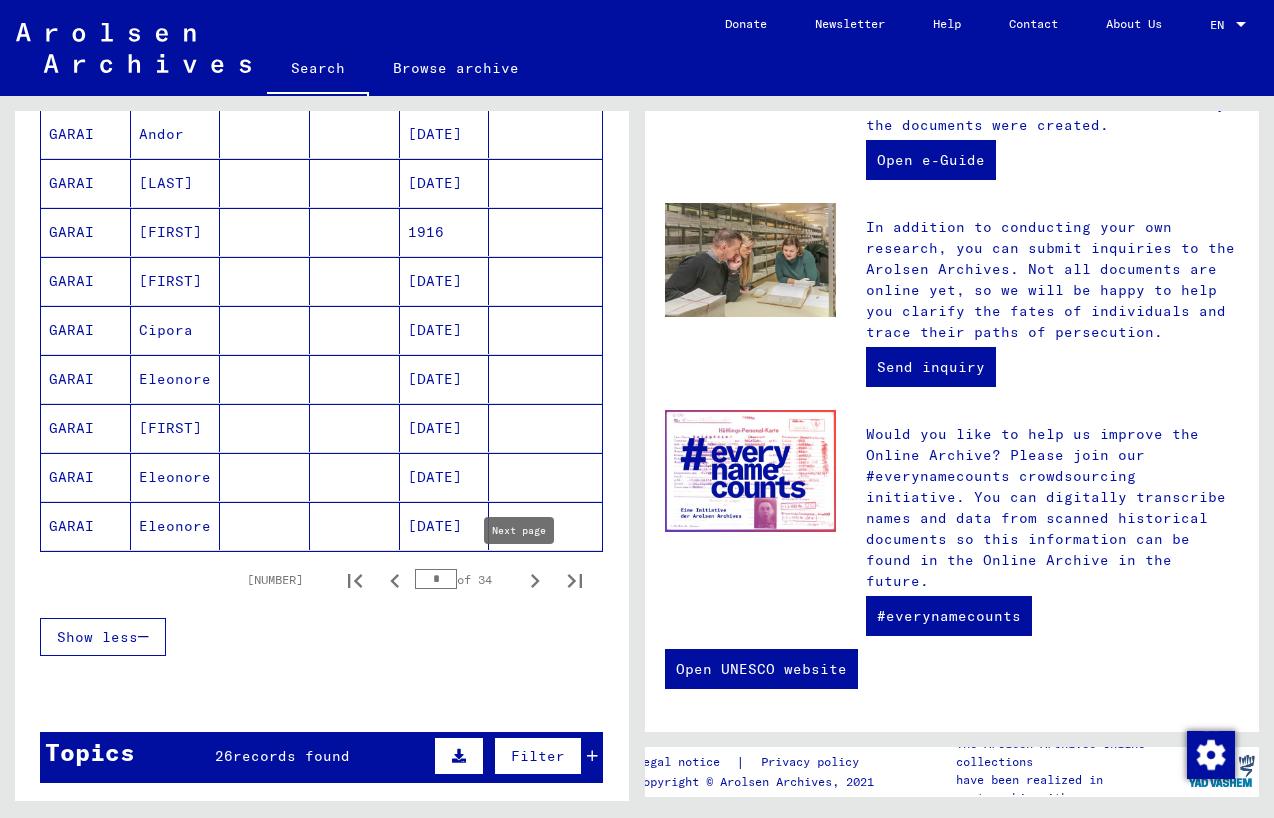 click 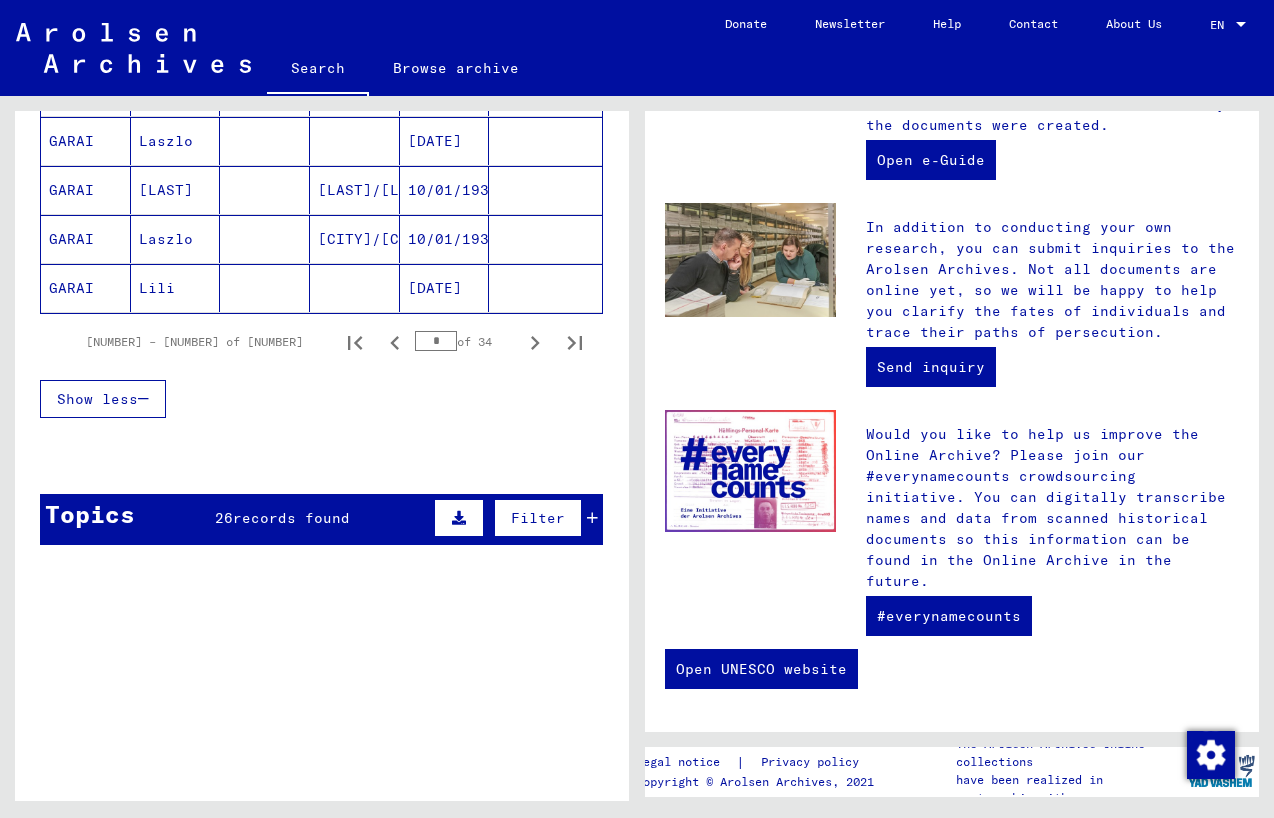scroll, scrollTop: 1316, scrollLeft: 0, axis: vertical 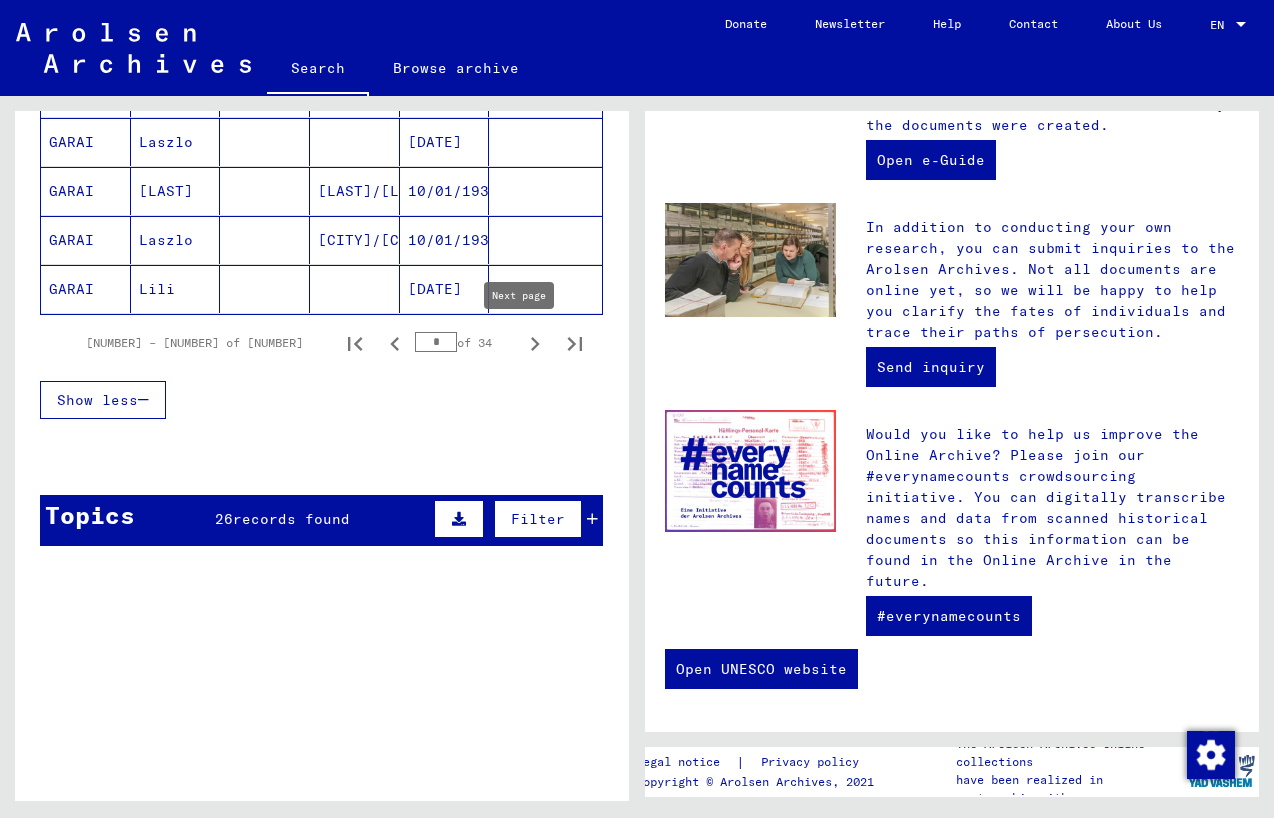 click 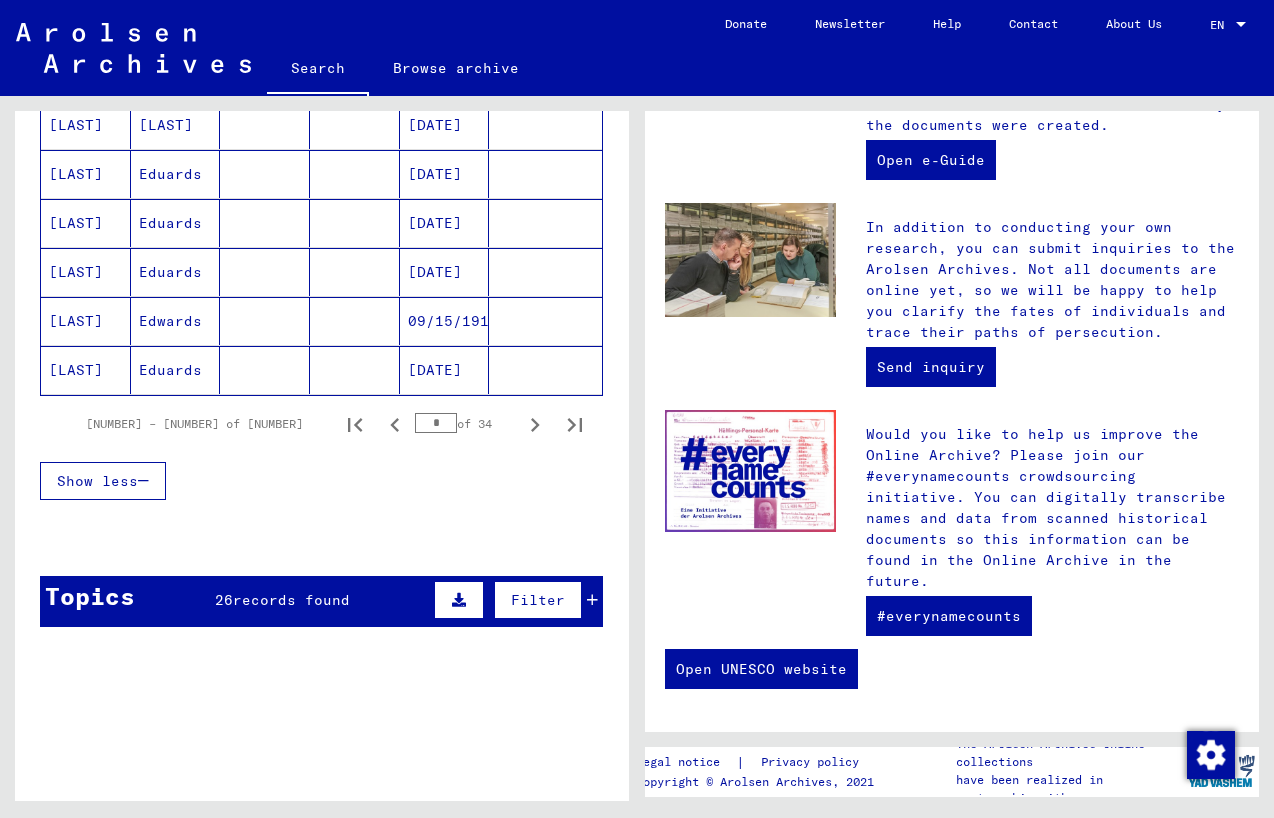 scroll, scrollTop: 1252, scrollLeft: 0, axis: vertical 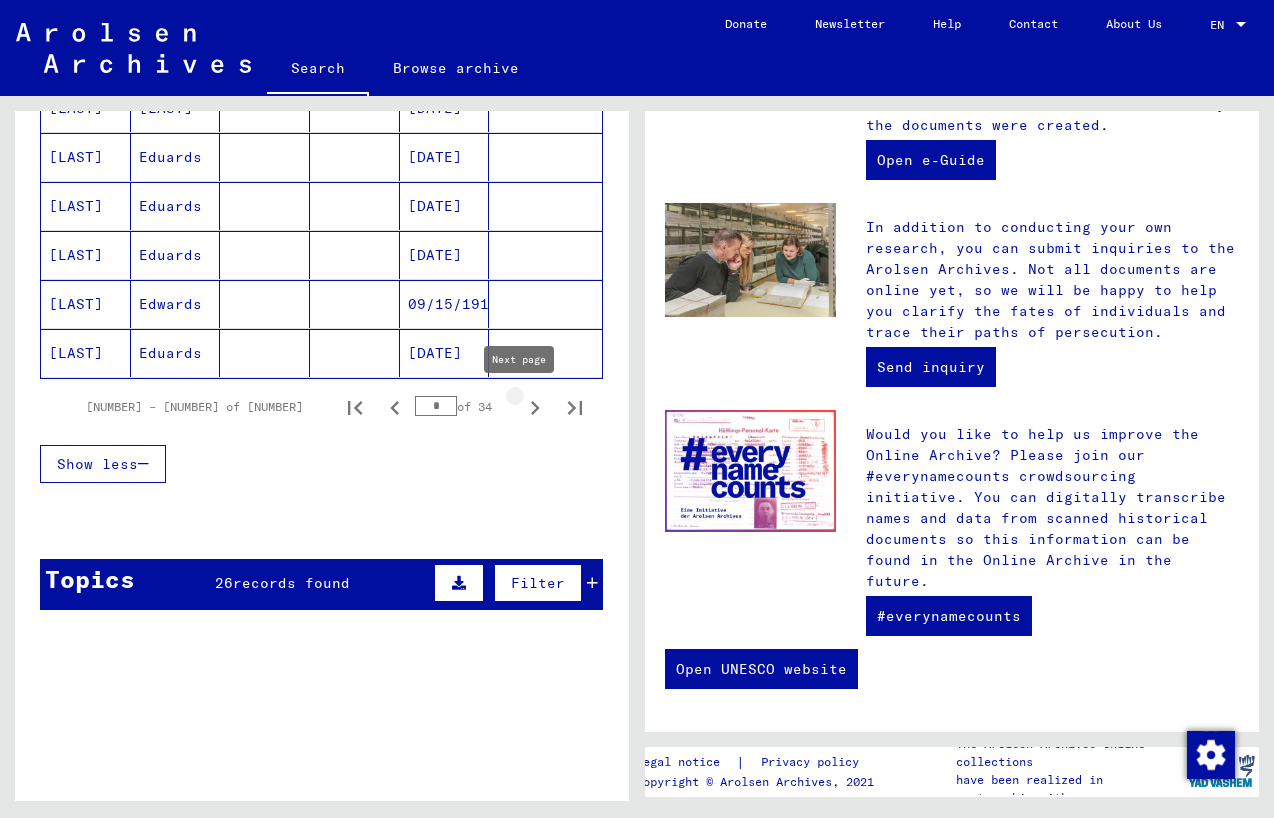 click 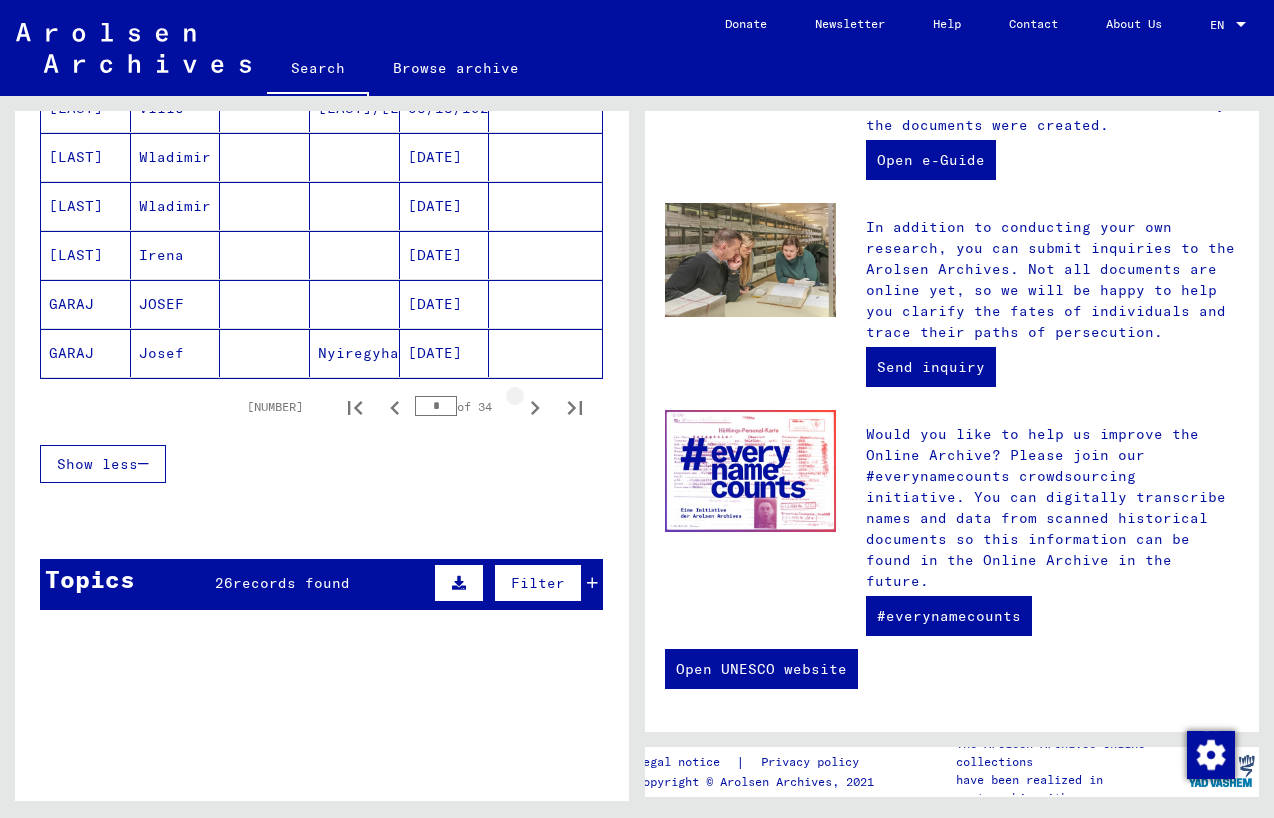 click 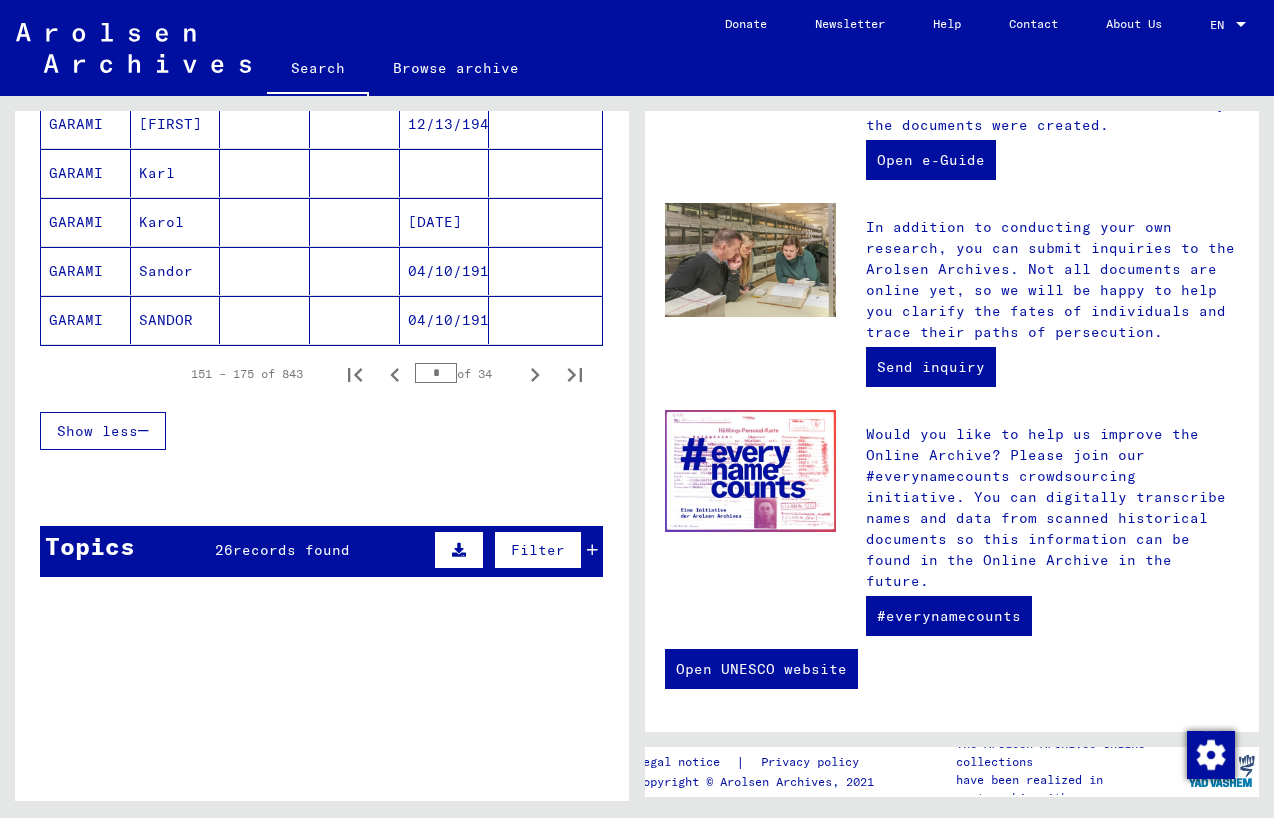 scroll, scrollTop: 1272, scrollLeft: 0, axis: vertical 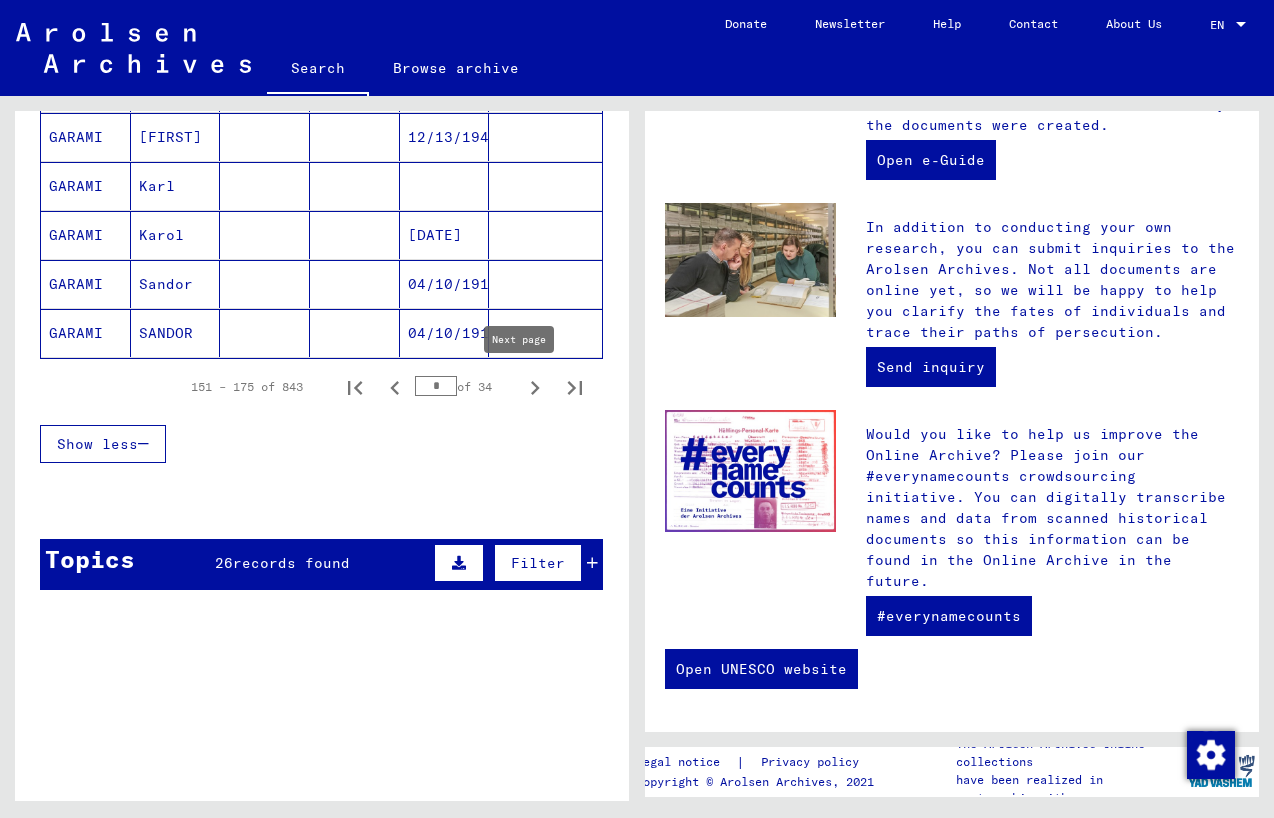 click 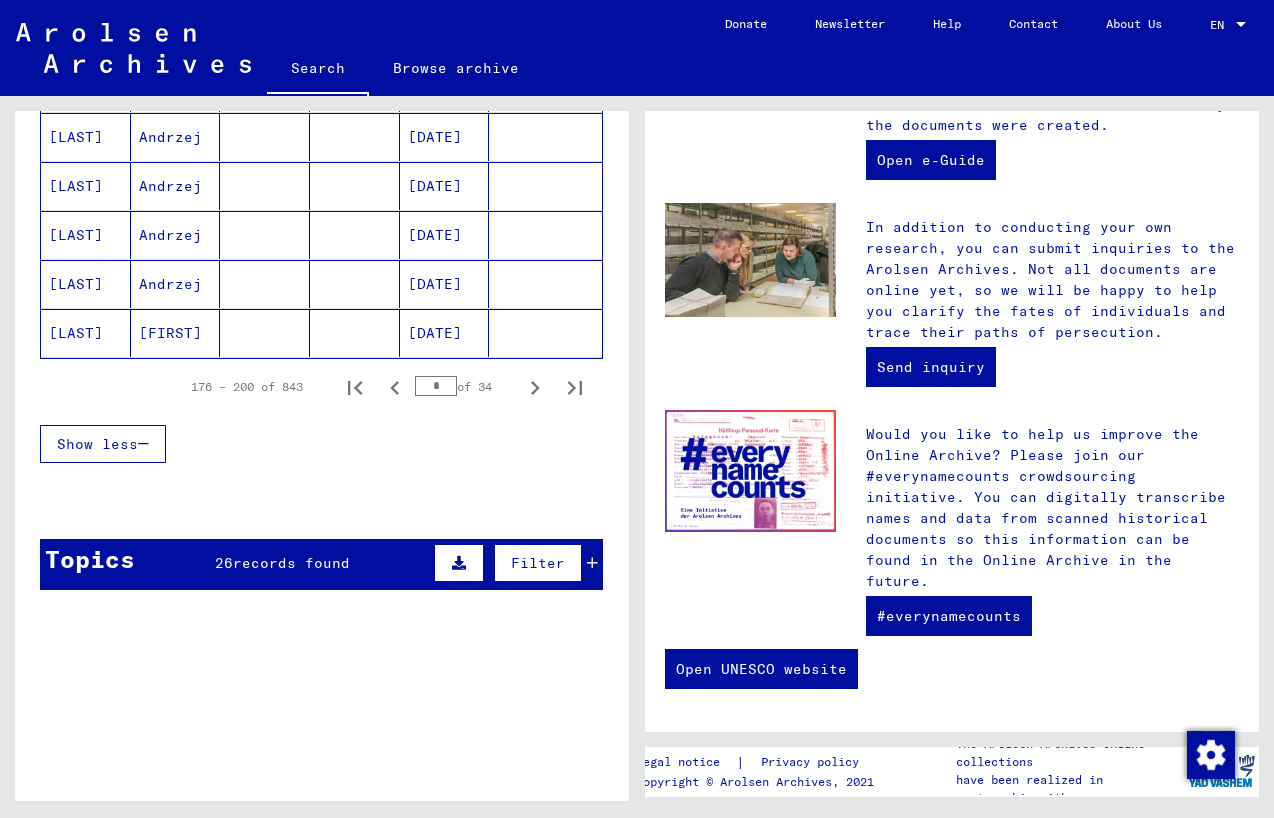 click at bounding box center [459, 563] 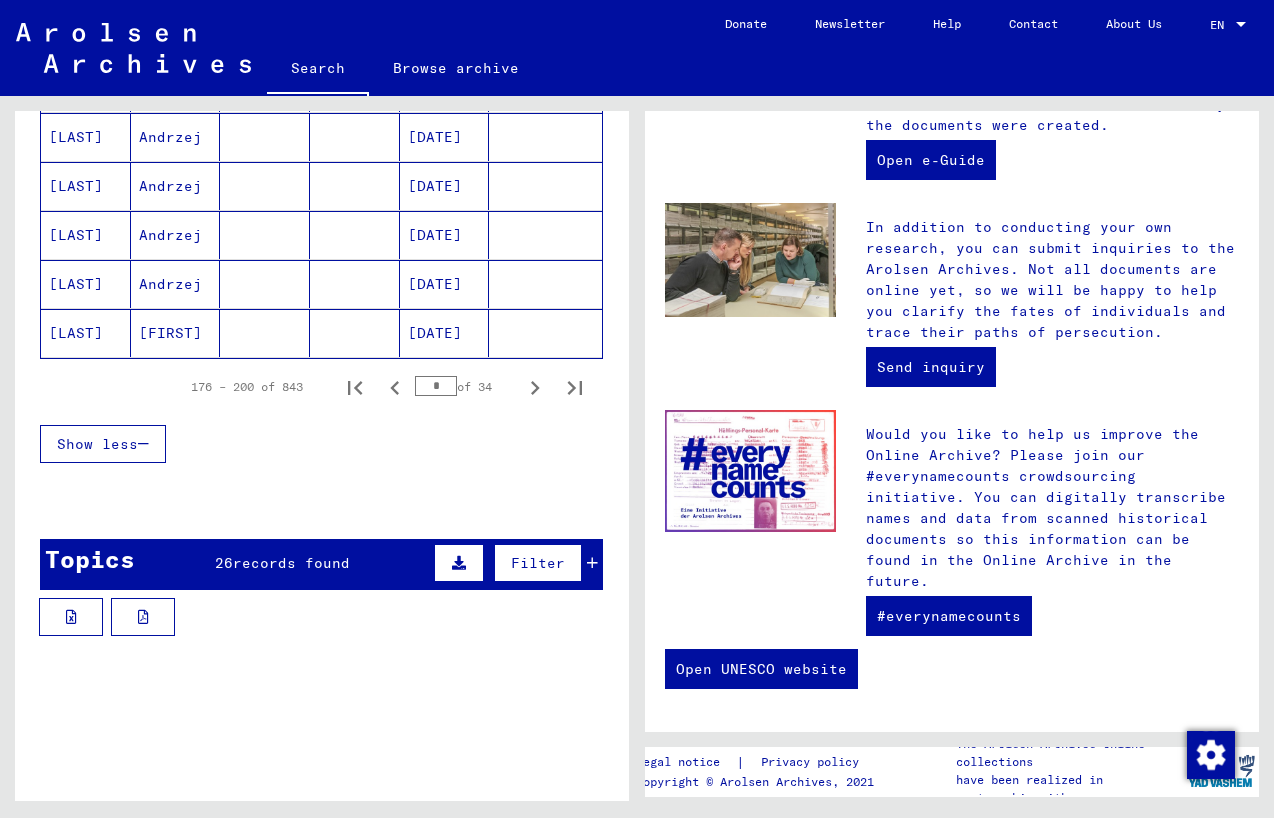 click on "records found" at bounding box center (291, 563) 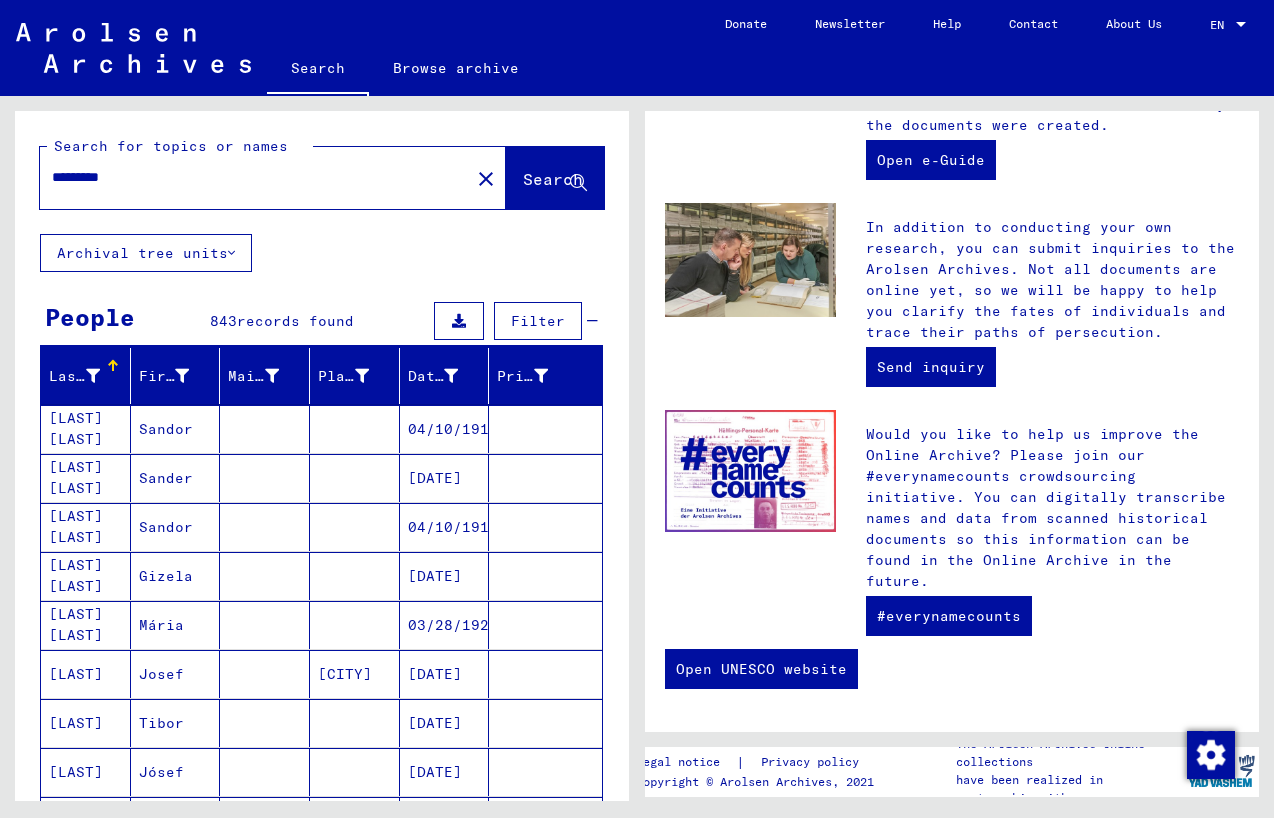 scroll, scrollTop: 0, scrollLeft: 0, axis: both 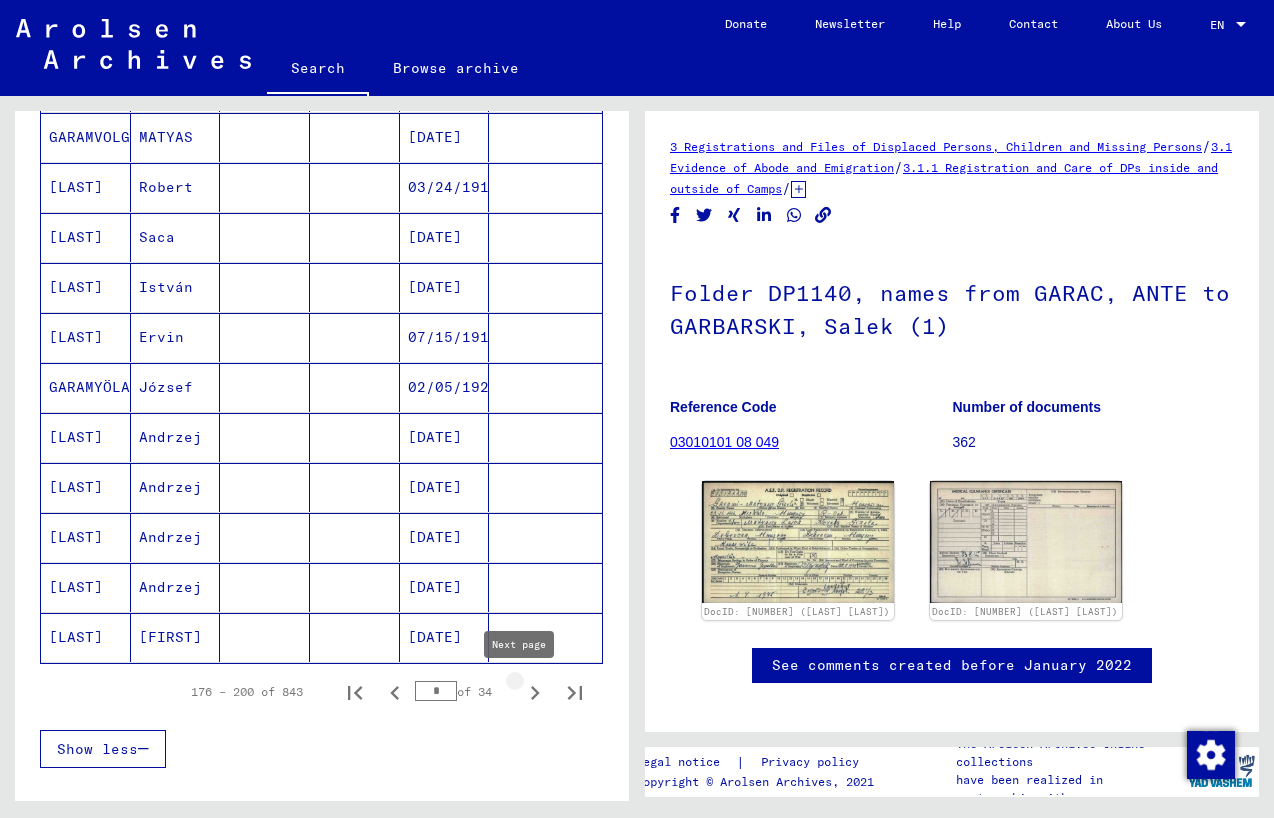 click 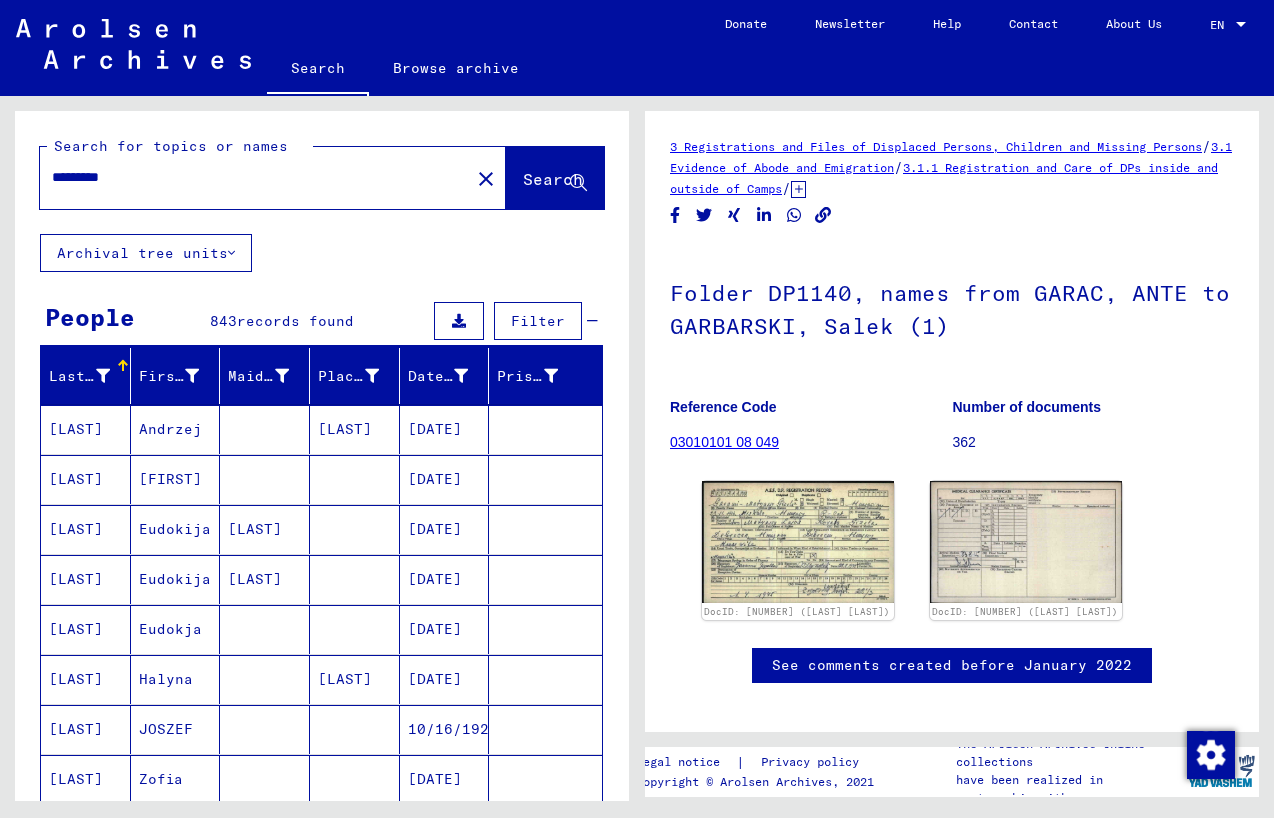scroll, scrollTop: 0, scrollLeft: 0, axis: both 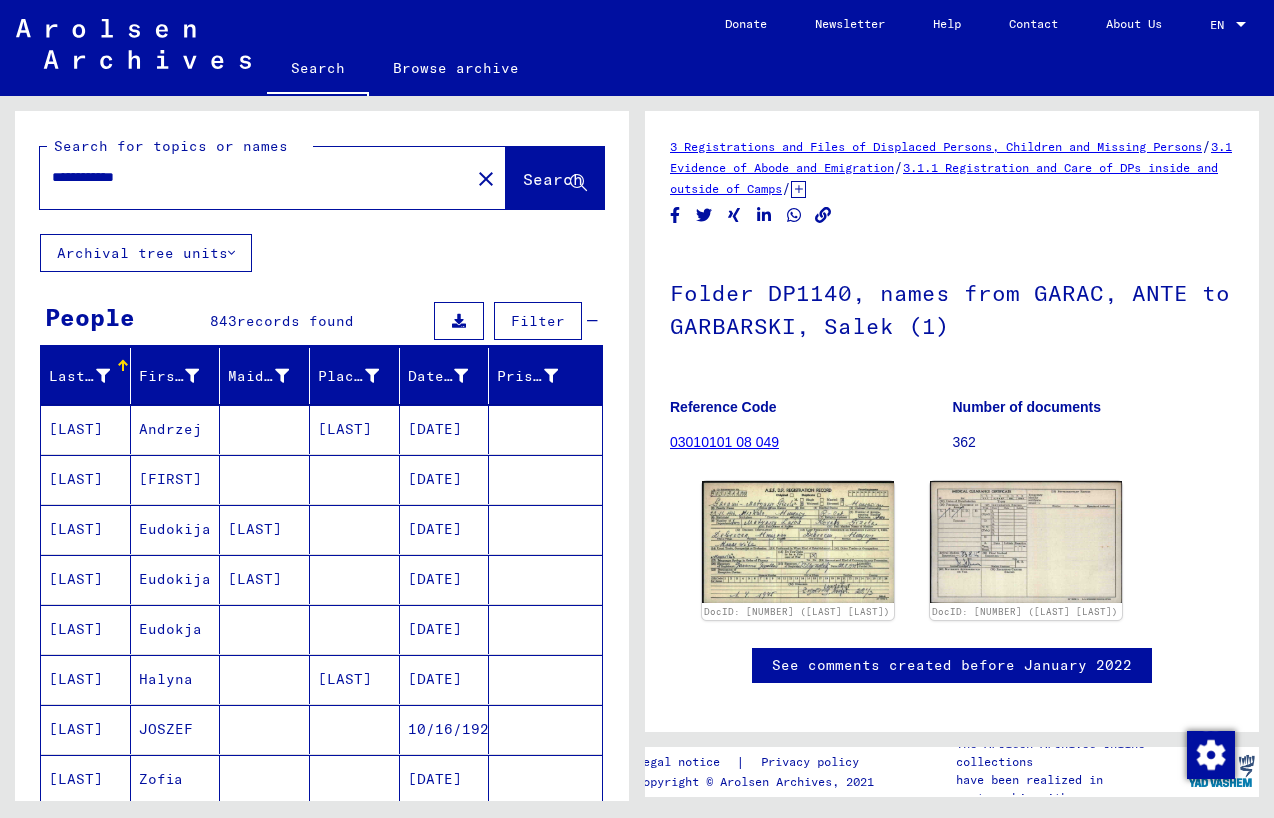 click on "Search" 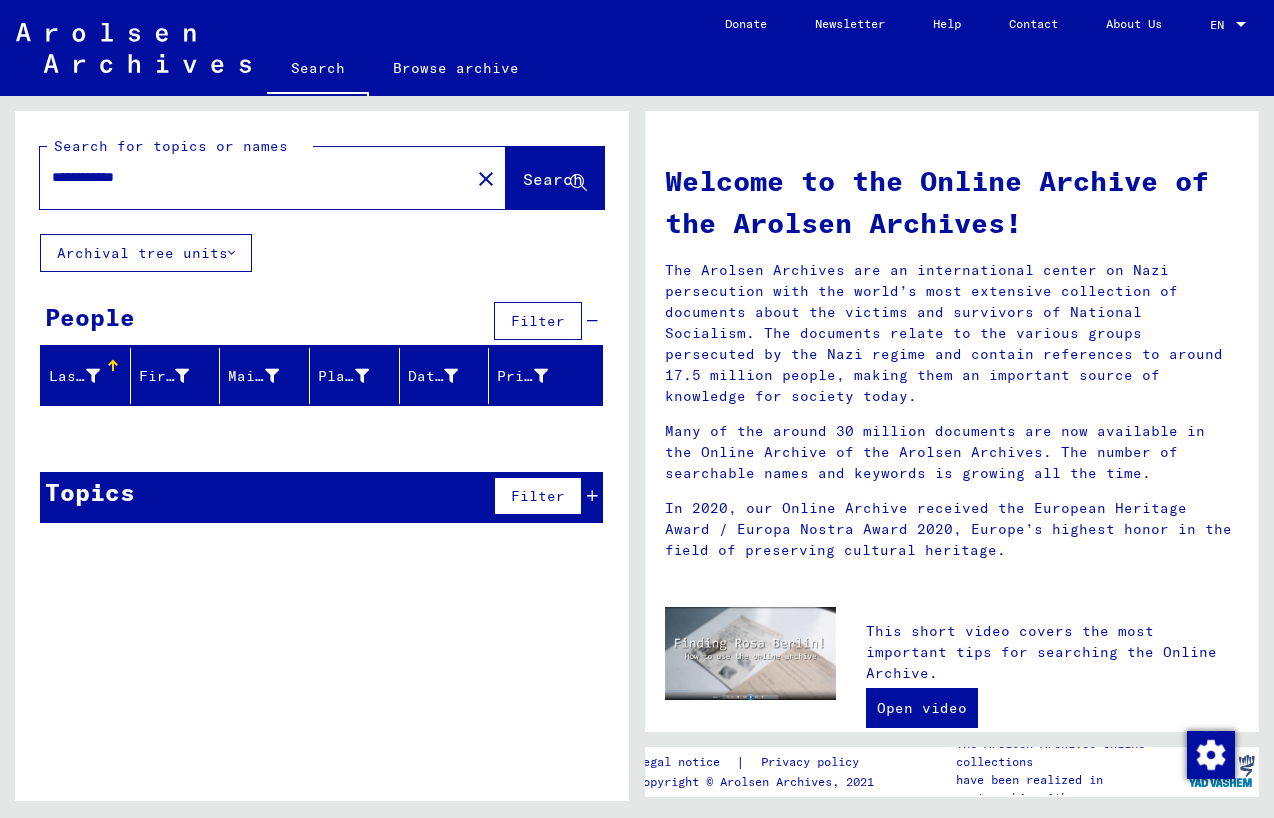 click on "**********" at bounding box center [249, 177] 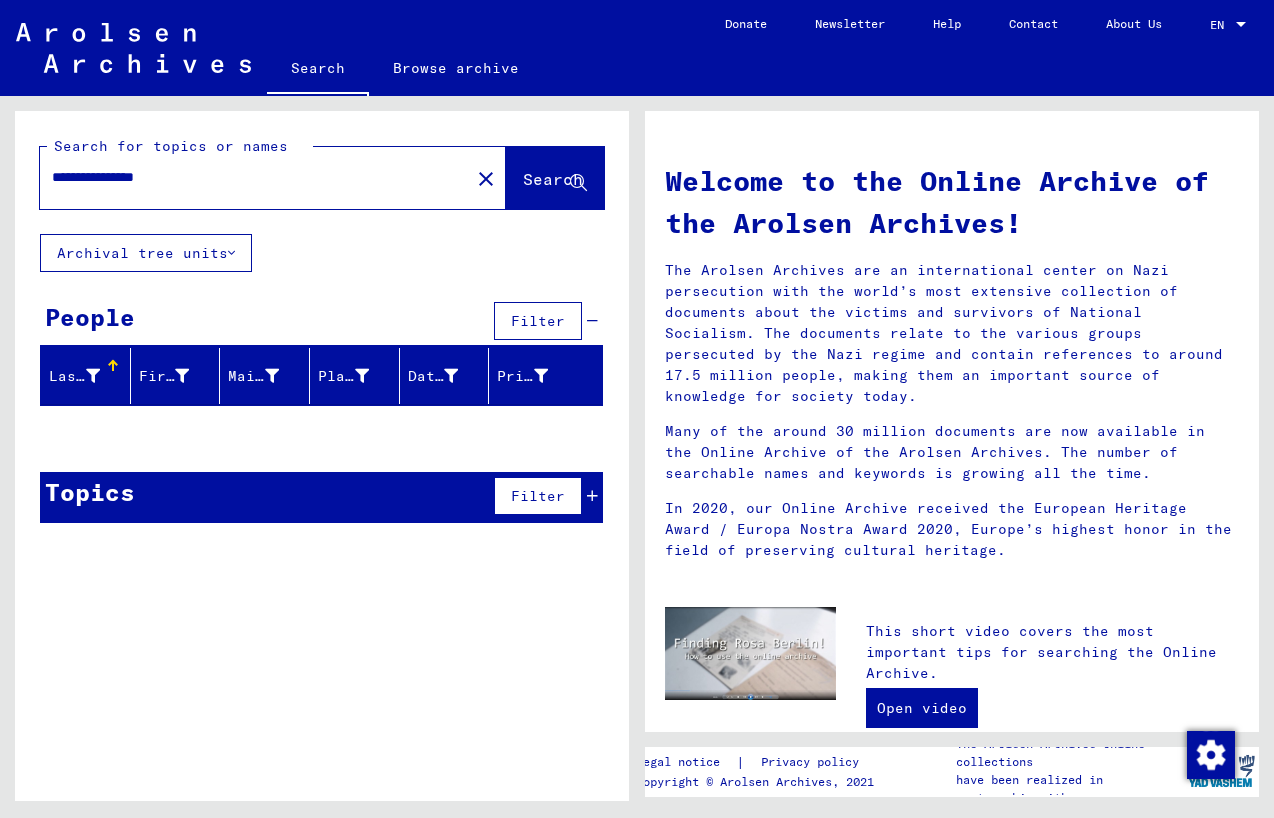 drag, startPoint x: 211, startPoint y: 175, endPoint x: -24, endPoint y: 175, distance: 235 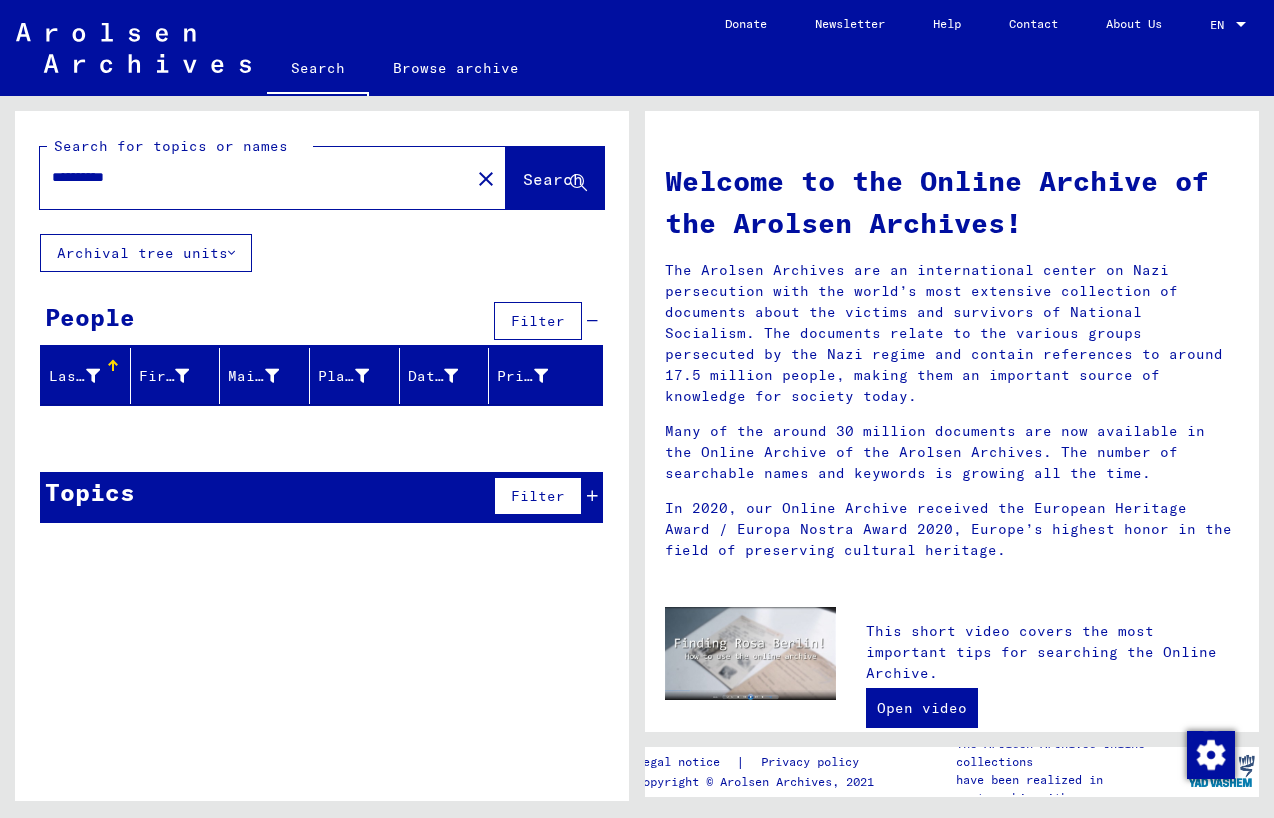 drag, startPoint x: 164, startPoint y: 175, endPoint x: -50, endPoint y: 172, distance: 214.02103 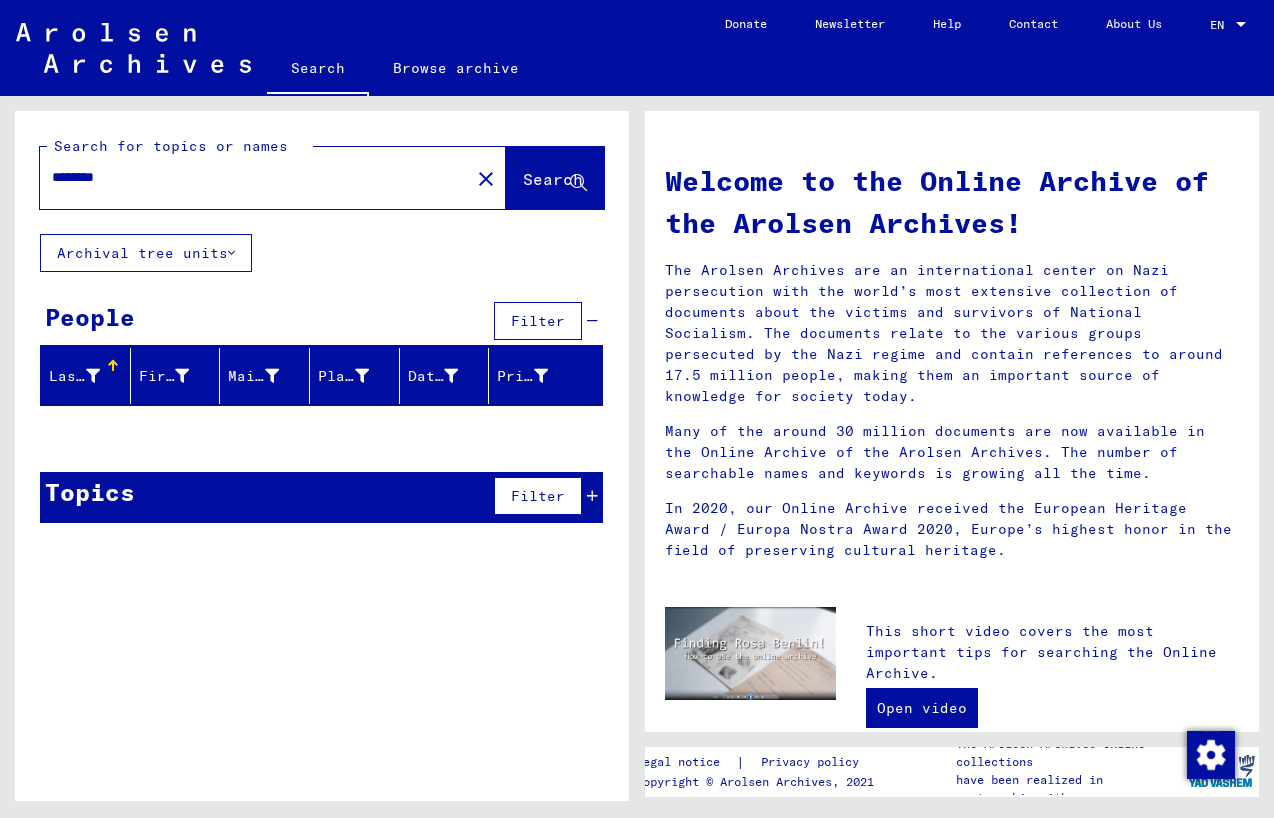 type on "********" 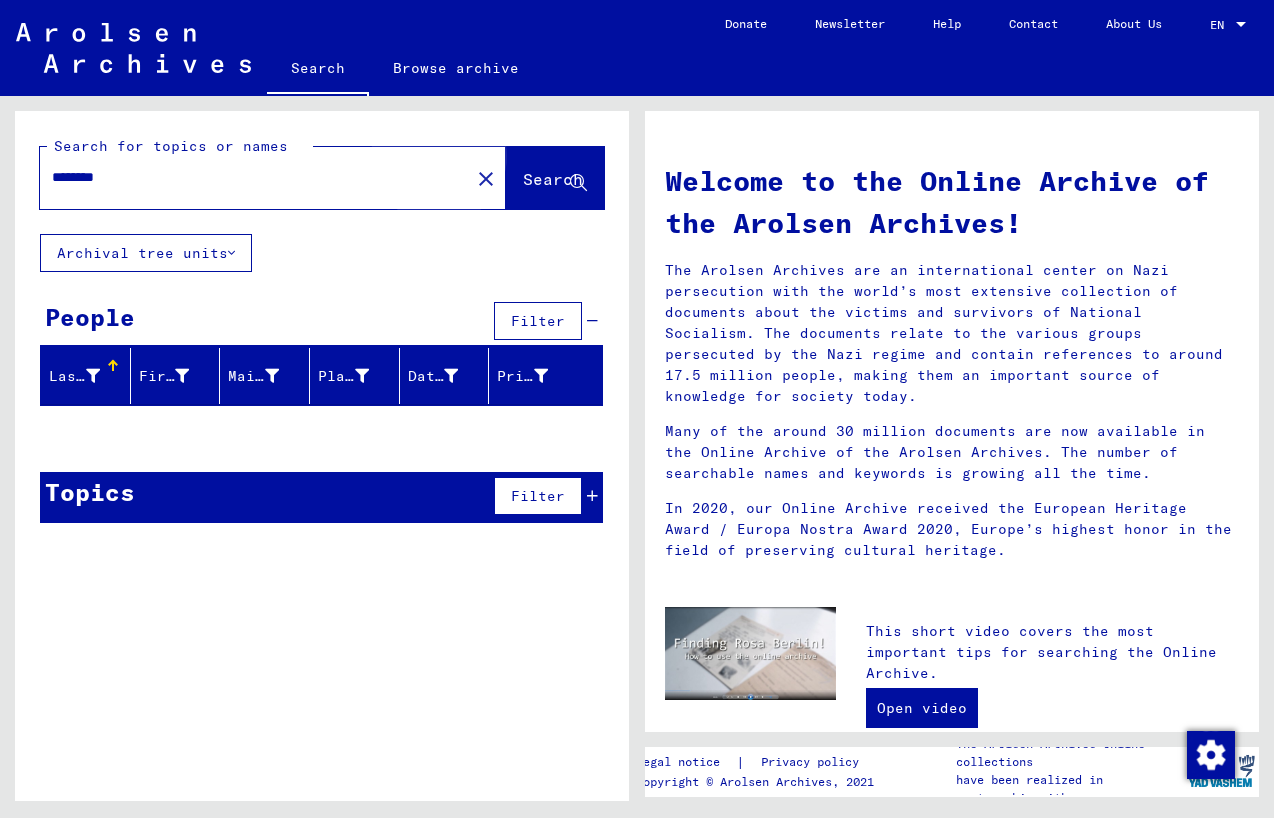 click on "Search" 